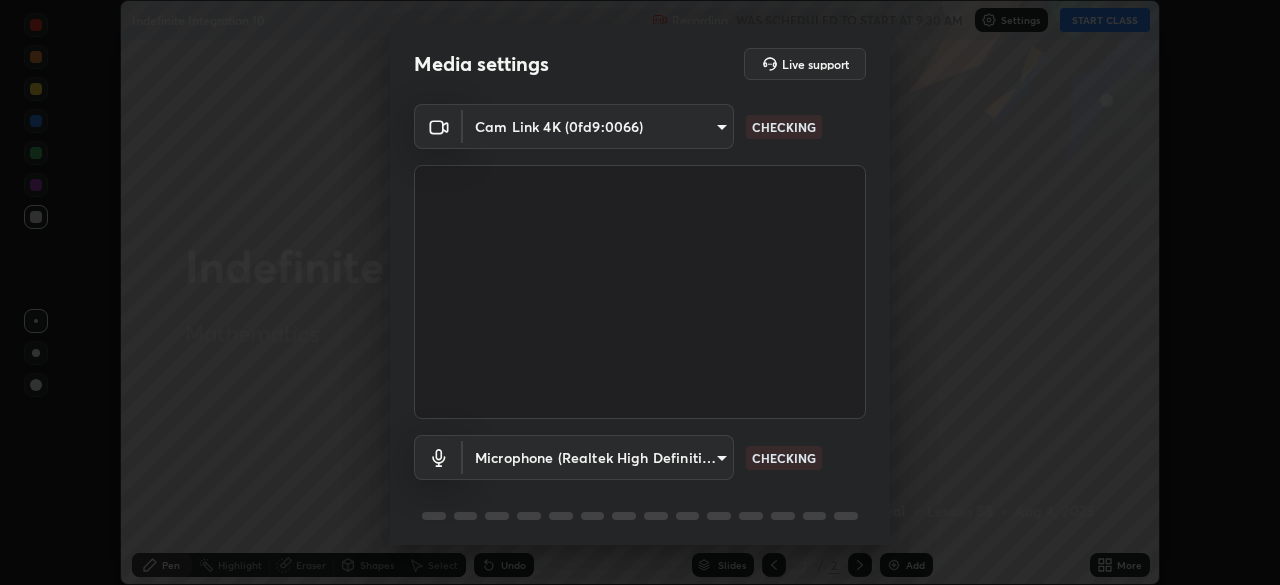 scroll, scrollTop: 0, scrollLeft: 0, axis: both 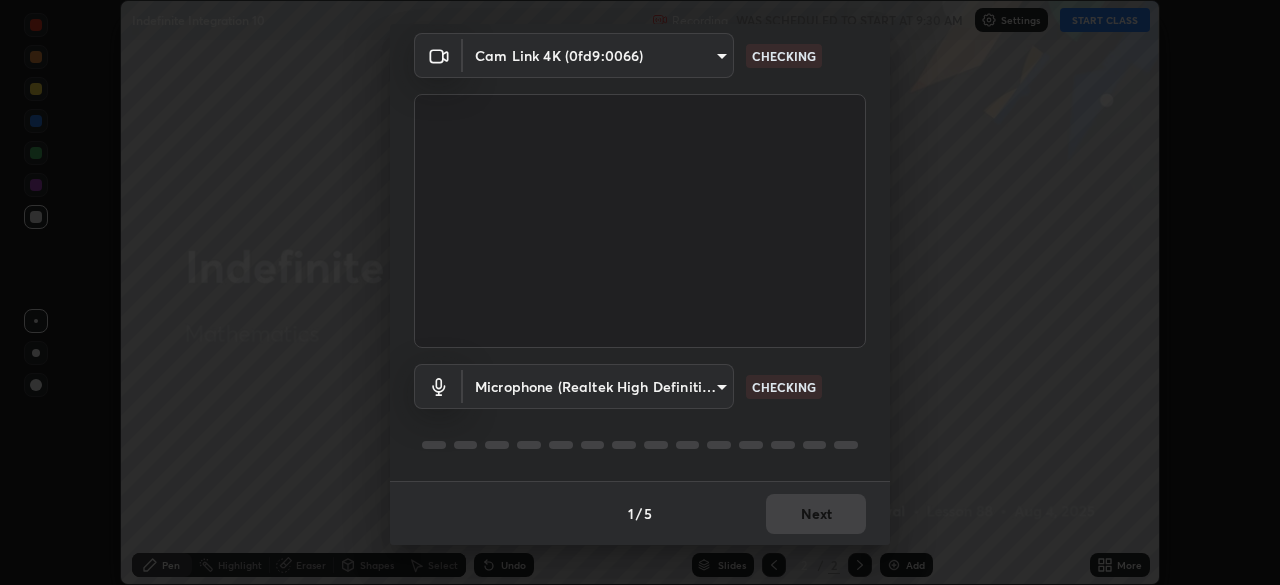 click on "Erase all Indefinite Integration 10 Recording WAS SCHEDULED TO START AT  9:30 AM Settings START CLASS Setting up your live class Indefinite Integration 10 • L88 of Mathematics [PERSON] Pen Highlight Eraser Shapes Select Undo Slides 2 / 2 Add More No doubts shared Encourage your learners to ask a doubt for better clarity Report an issue Reason for reporting Buffering Chat not working Audio - Video sync issue Educator video quality low ​ Attach an image Report Media settings Live support Cam Link 4K ([HEX]) [HASH] CHECKING Microphone (Realtek High Definition Audio) [HASH] CHECKING 1 / 5 Next" at bounding box center [640, 292] 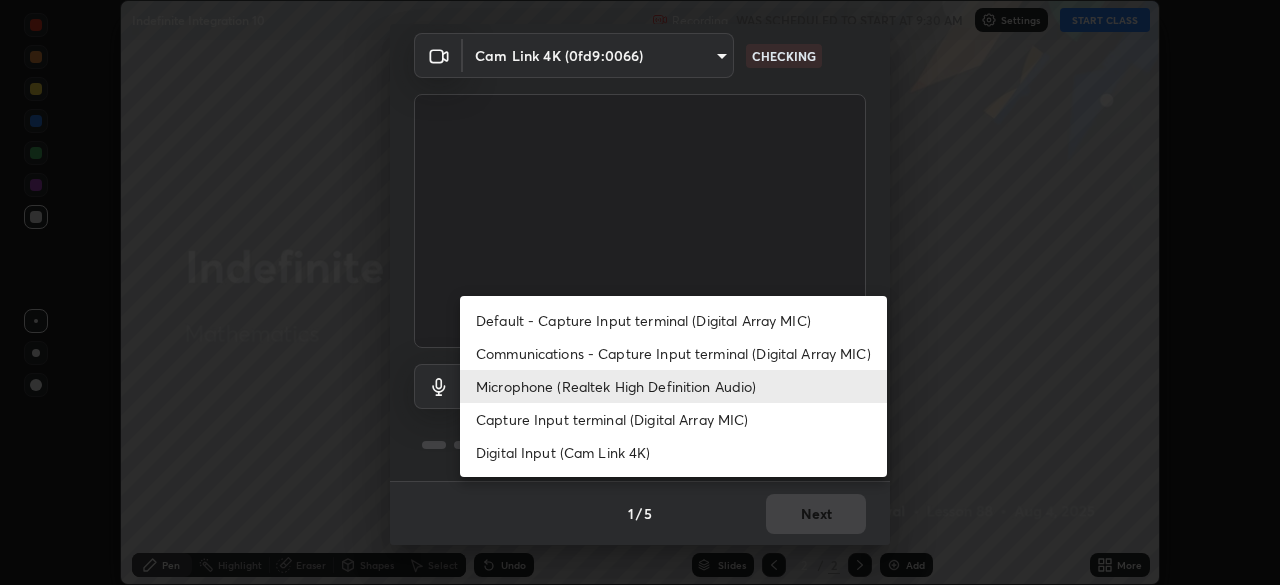 click on "Capture Input terminal (Digital Array MIC)" at bounding box center (673, 419) 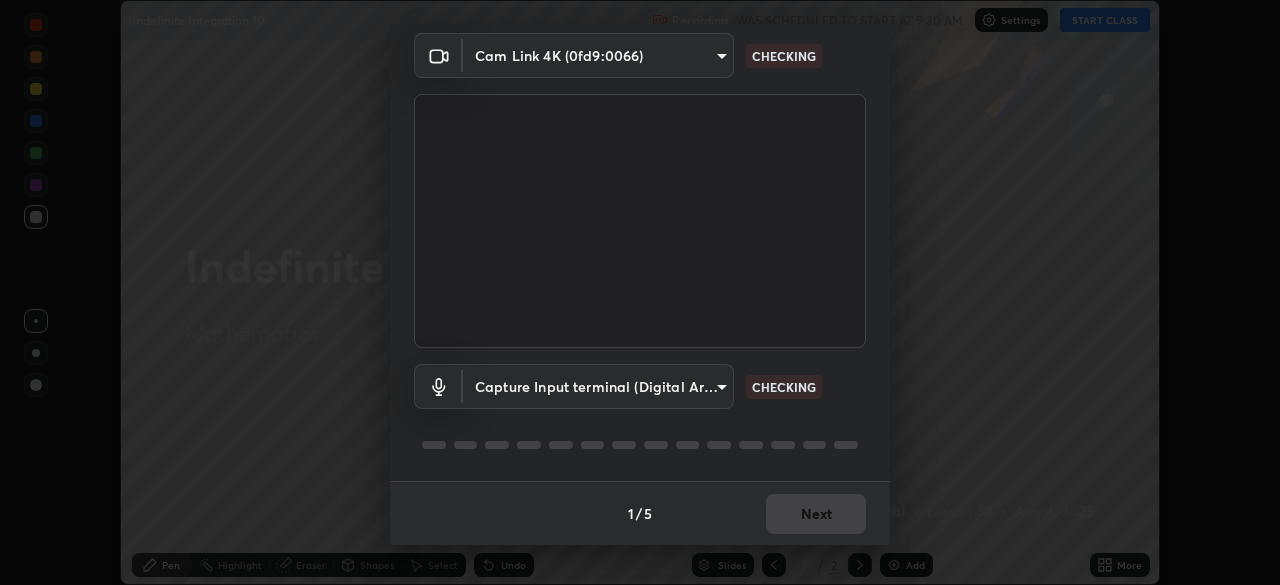 click on "Erase all Indefinite Integration 10 Recording WAS SCHEDULED TO START AT  9:30 AM Settings START CLASS Setting up your live class Indefinite Integration 10 • L88 of Mathematics [PERSON] Pen Highlight Eraser Shapes Select Undo Slides 2 / 2 Add More No doubts shared Encourage your learners to ask a doubt for better clarity Report an issue Reason for reporting Buffering Chat not working Audio - Video sync issue Educator video quality low ​ Attach an image Report Media settings Live support Cam Link 4K ([HEX]) [HASH] CHECKING Capture Input terminal (Digital Array MIC) [HASH] CHECKING 1 / 5 Next" at bounding box center (640, 292) 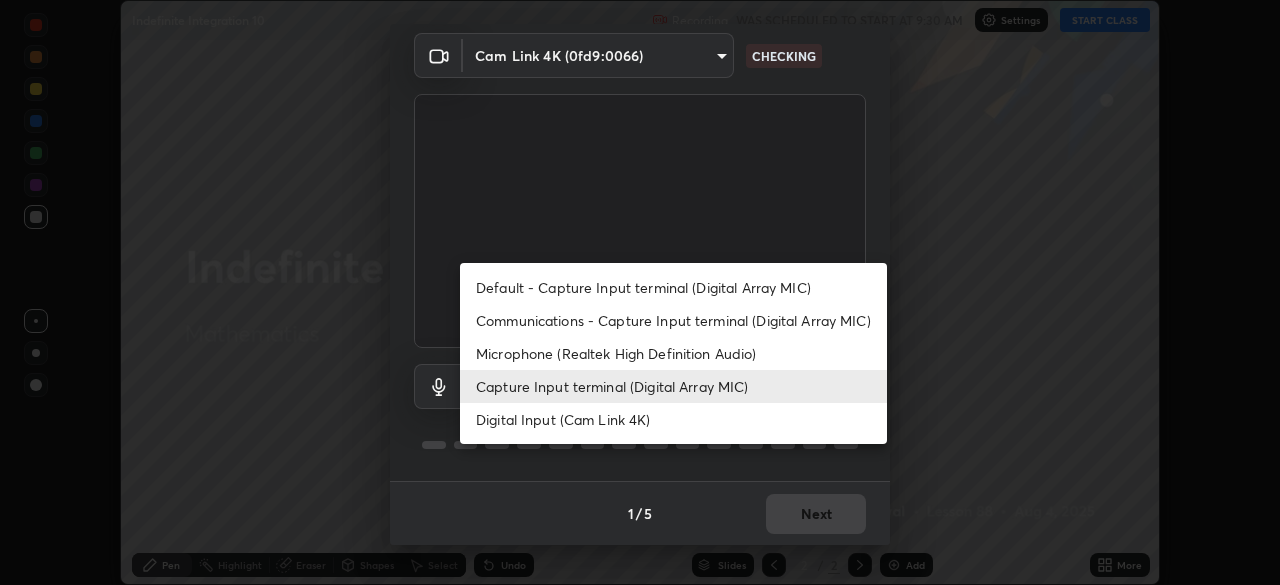 click on "Microphone (Realtek High Definition Audio)" at bounding box center [673, 353] 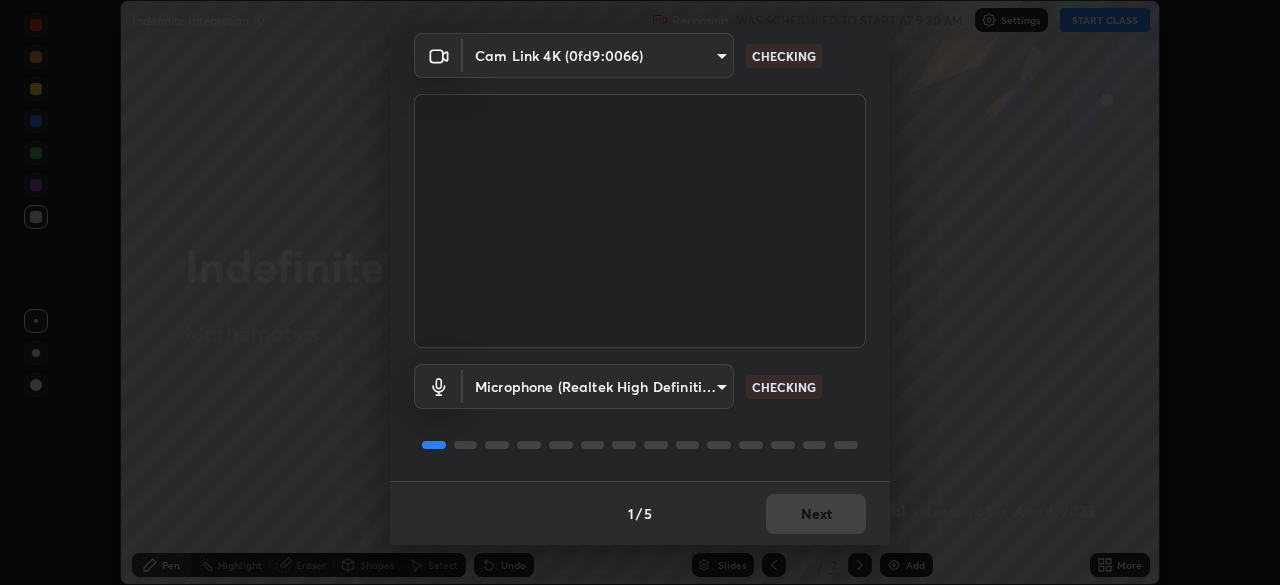 click on "Cam Link 4K ([HEX]) [HASH] CHECKING Microphone (Realtek High Definition Audio) [HASH] CHECKING" at bounding box center (640, 257) 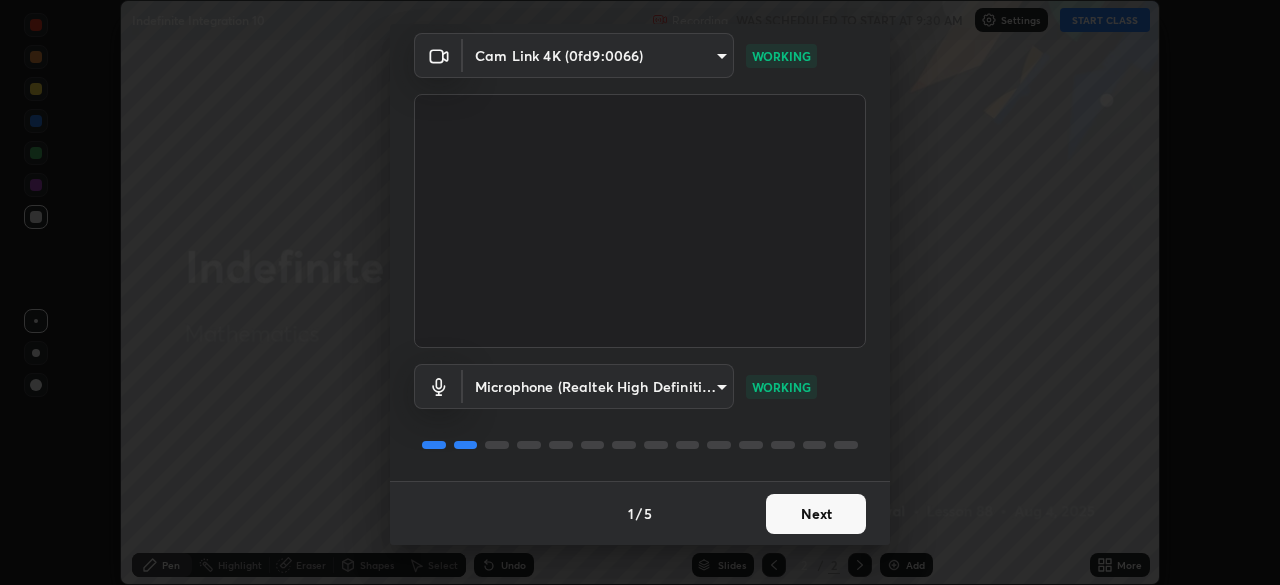 click on "Next" at bounding box center [816, 514] 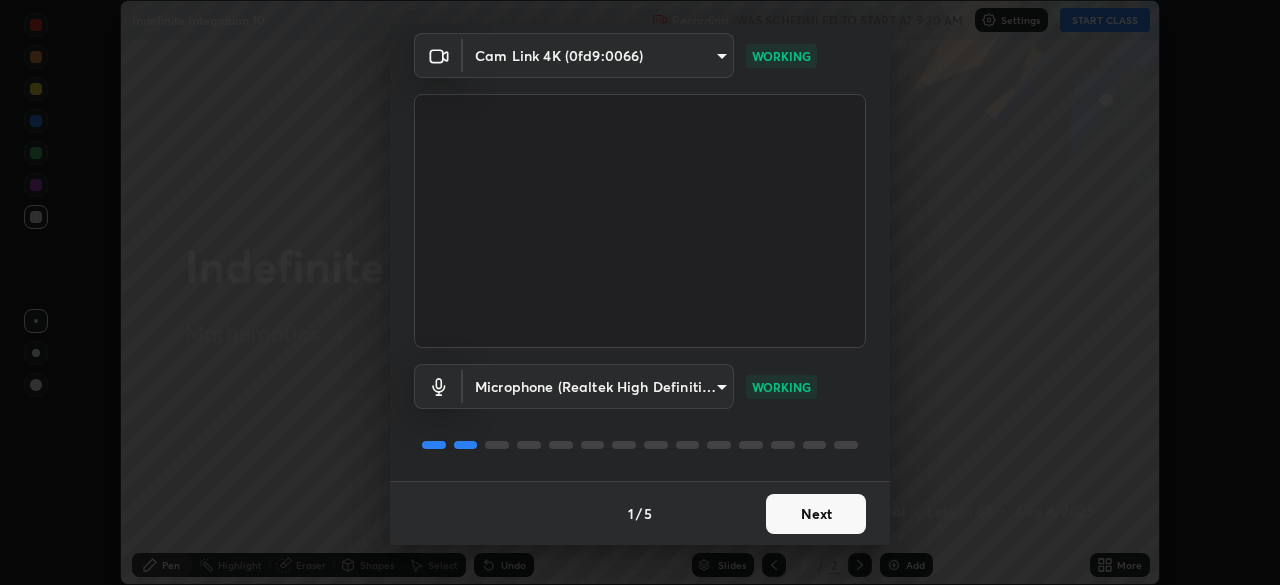 scroll, scrollTop: 0, scrollLeft: 0, axis: both 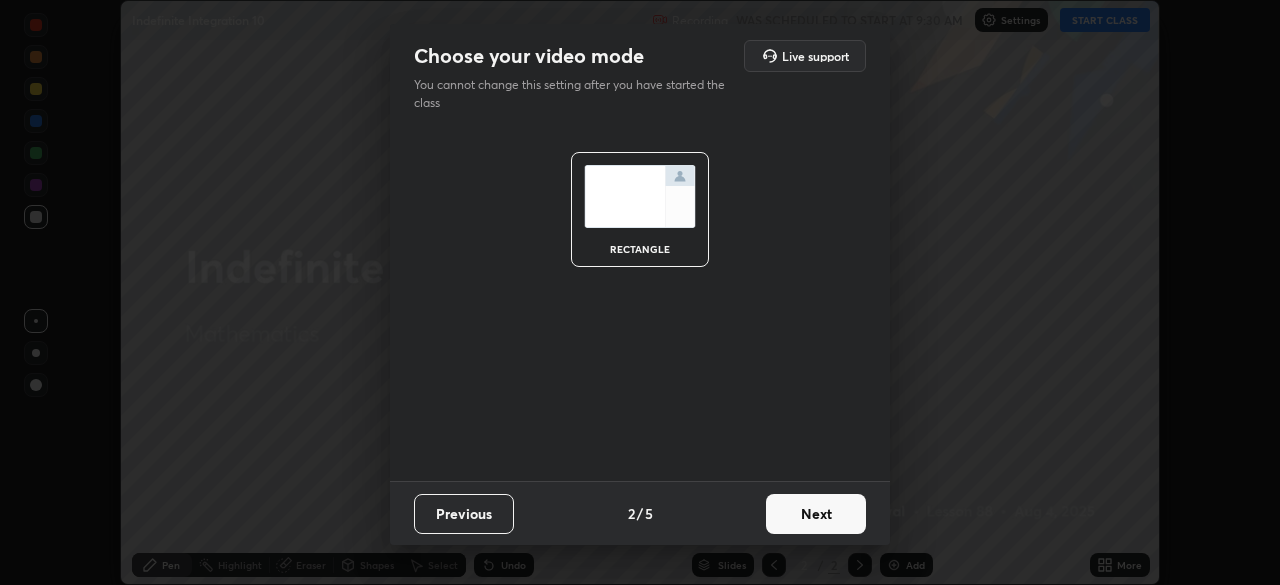 click on "Next" at bounding box center (816, 514) 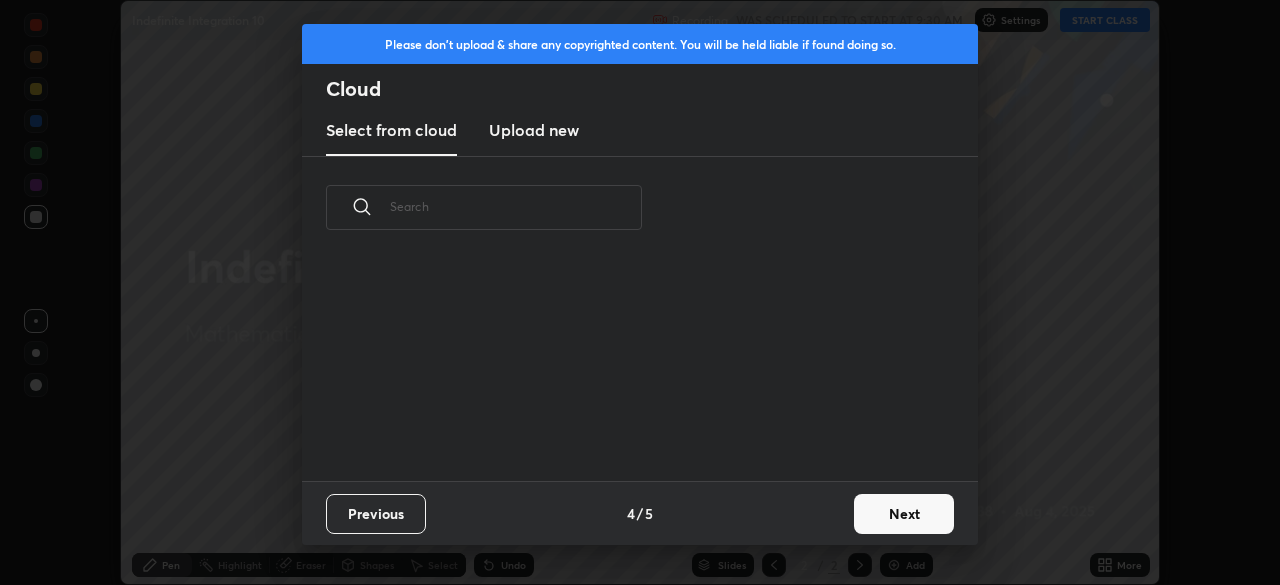 click on "Next" at bounding box center [904, 514] 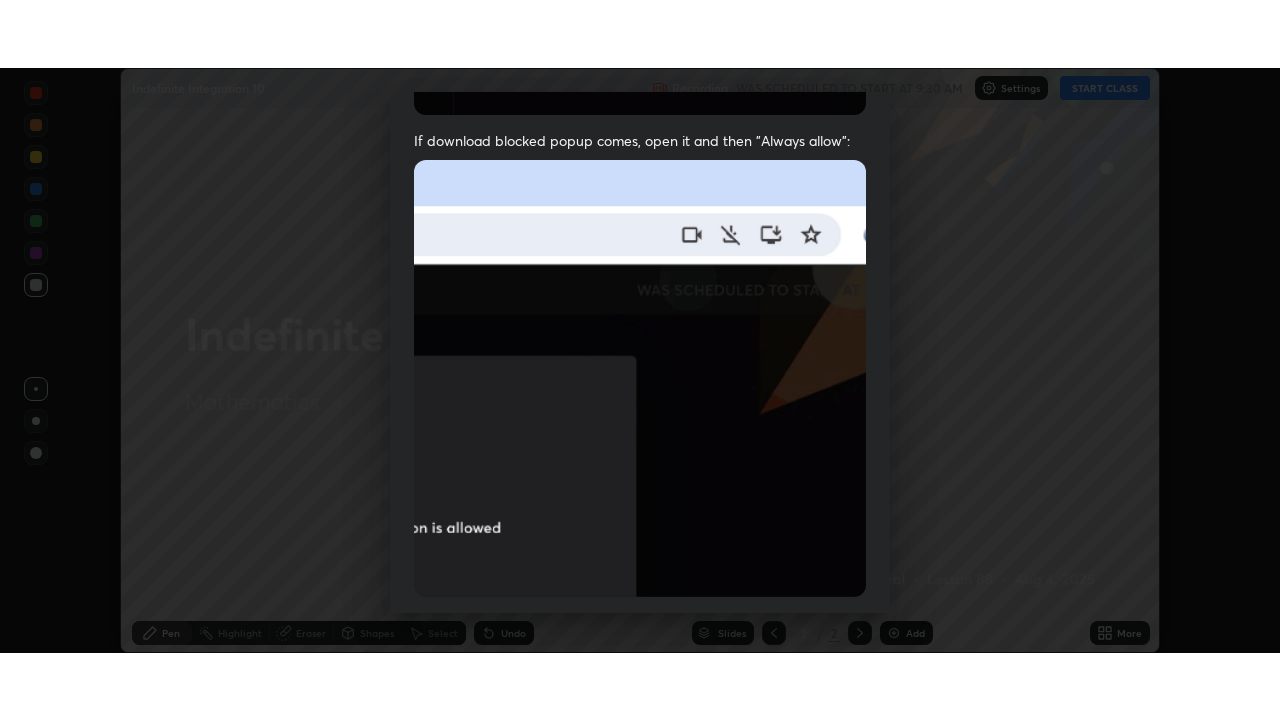 scroll, scrollTop: 479, scrollLeft: 0, axis: vertical 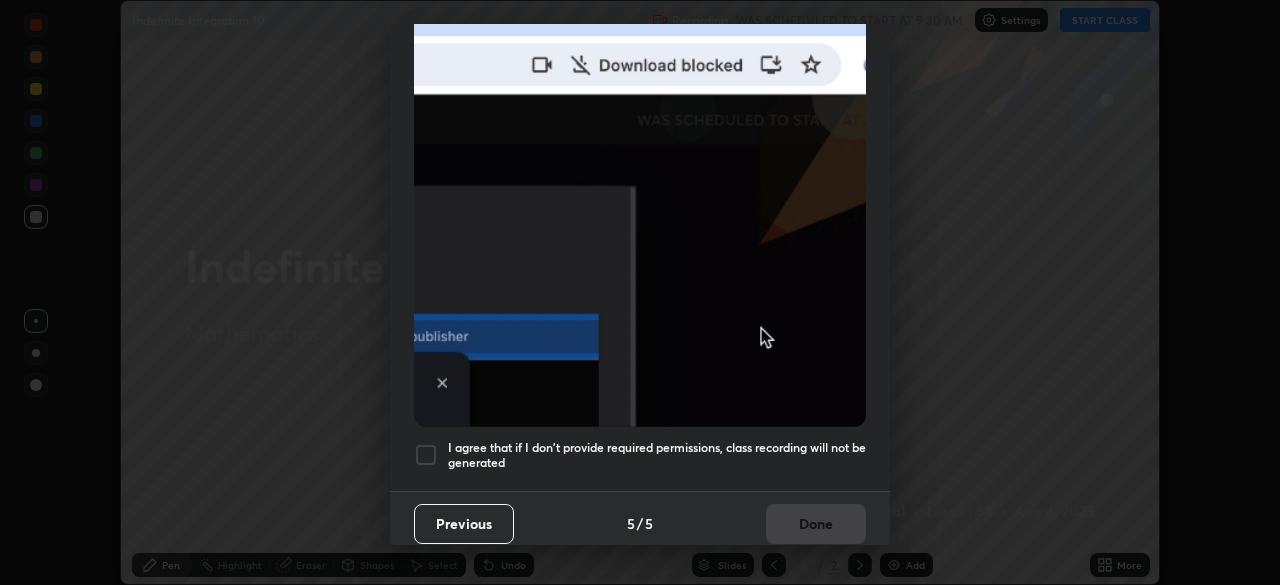 click on "I agree that if I don't provide required permissions, class recording will not be generated" at bounding box center [657, 455] 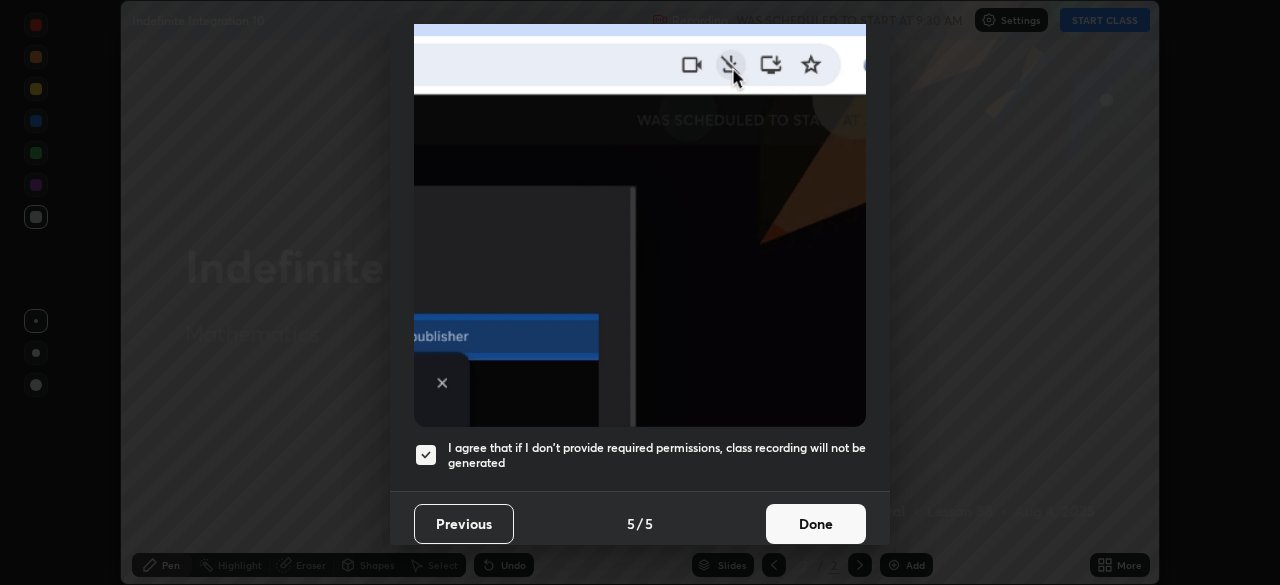 click on "Done" at bounding box center [816, 524] 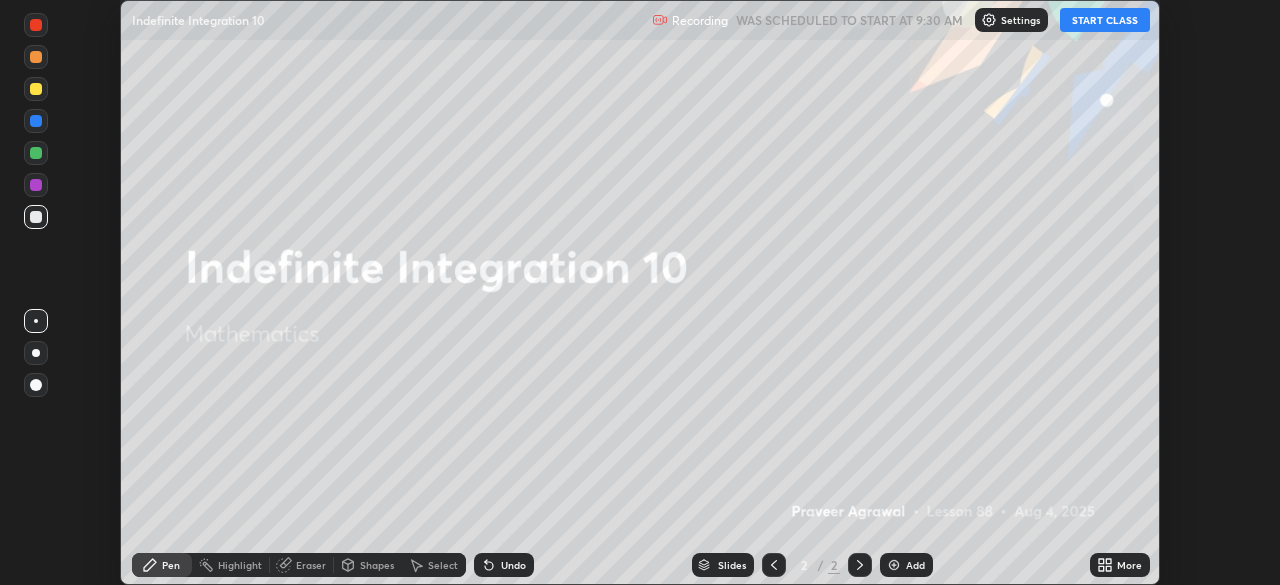 click on "START CLASS" at bounding box center [1105, 20] 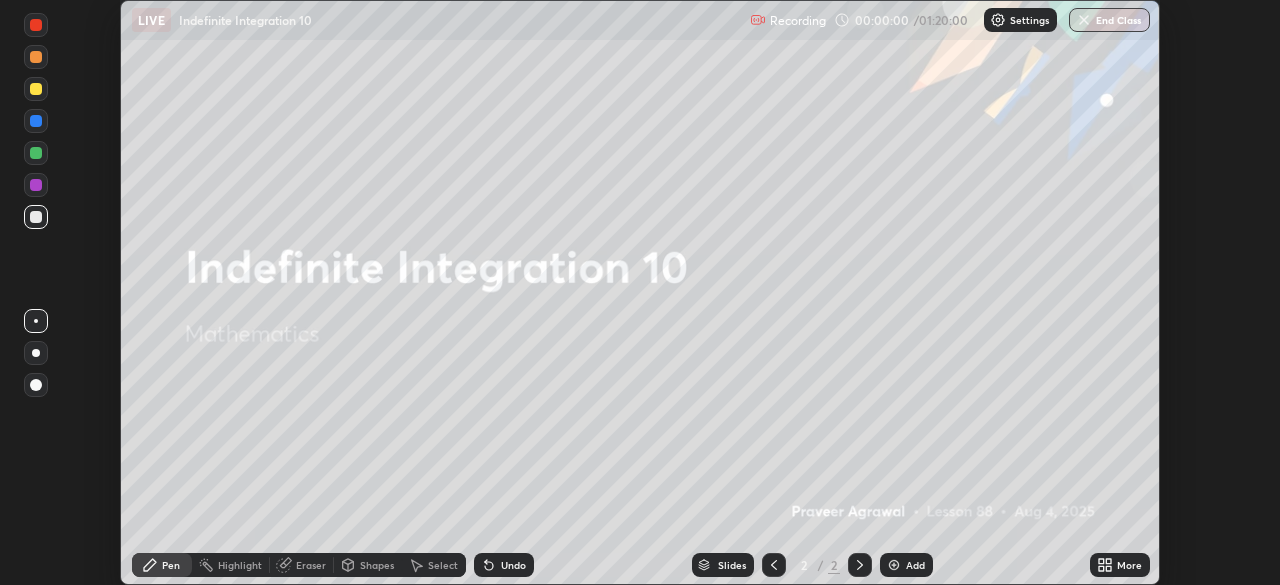 click 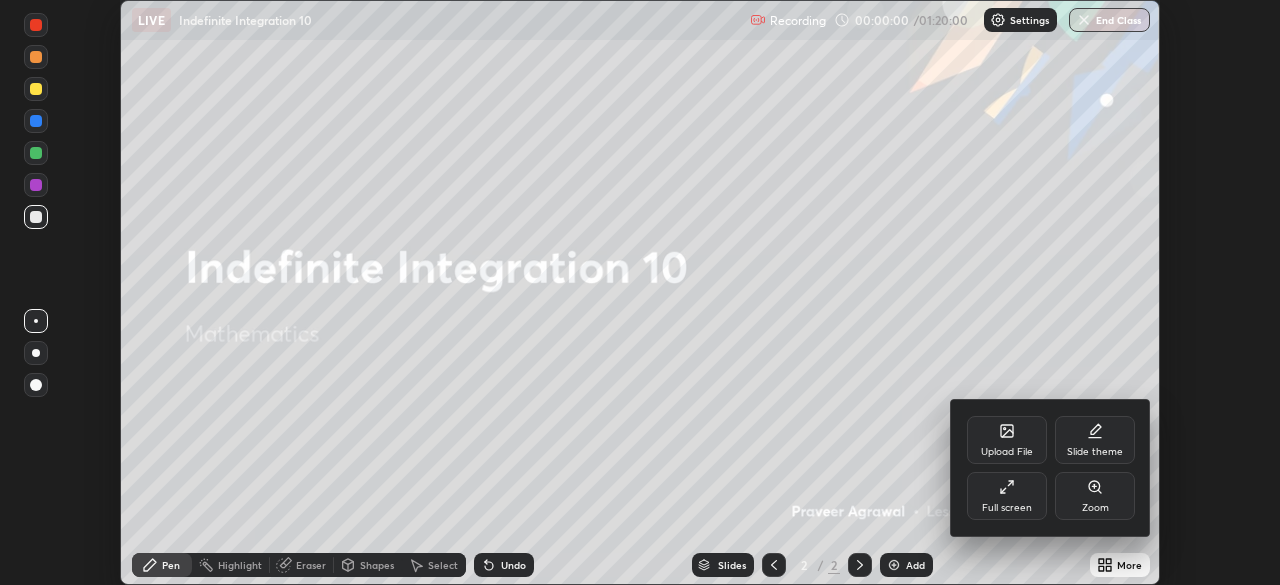 click on "Full screen" at bounding box center (1007, 496) 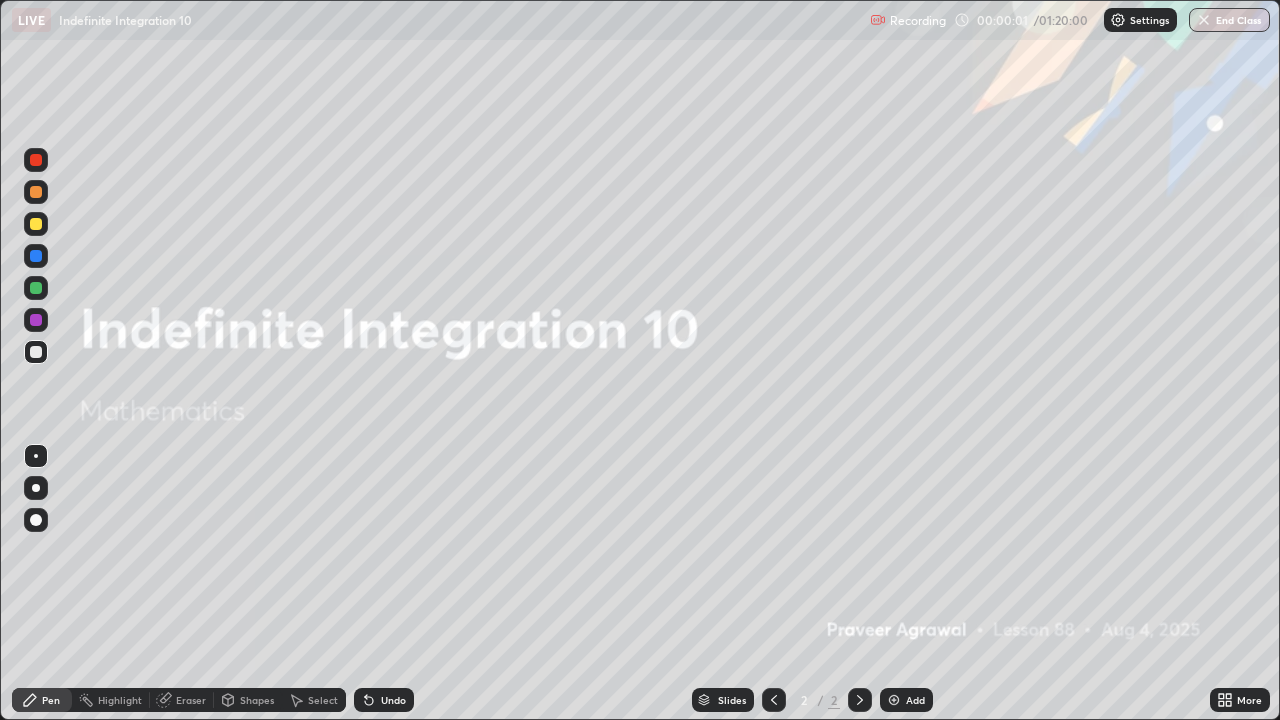 scroll, scrollTop: 99280, scrollLeft: 98720, axis: both 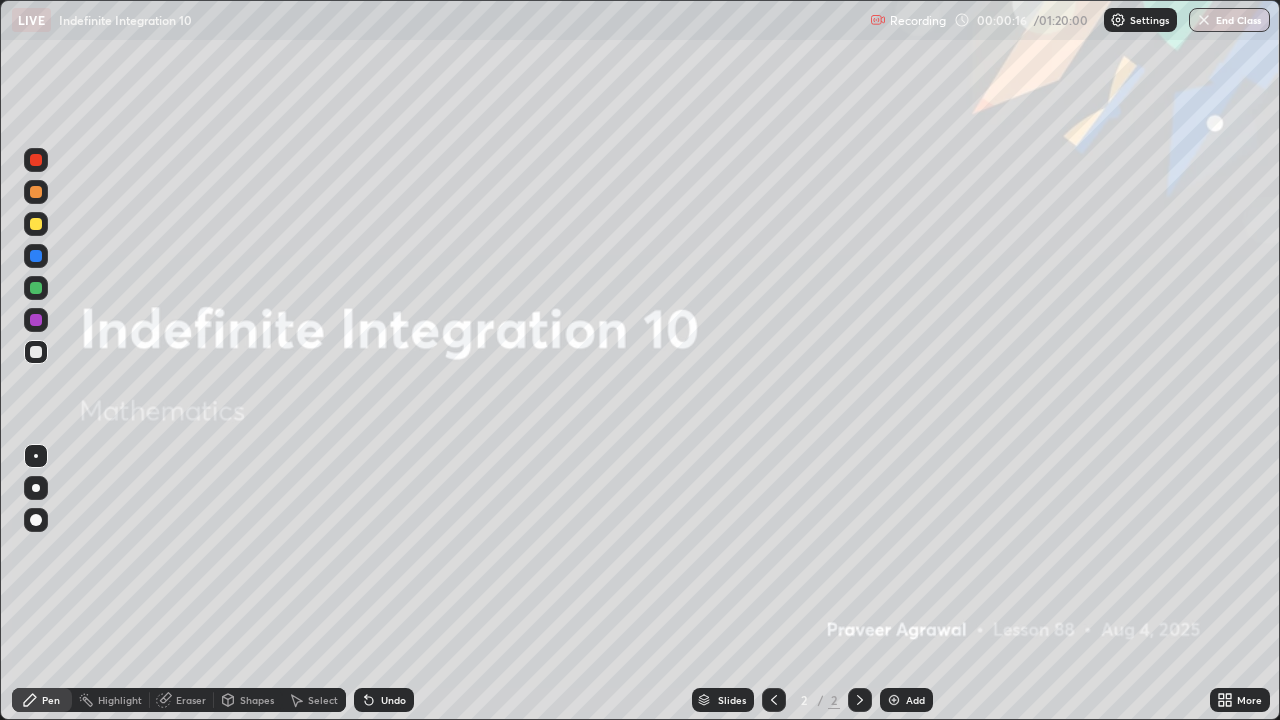 click at bounding box center [894, 700] 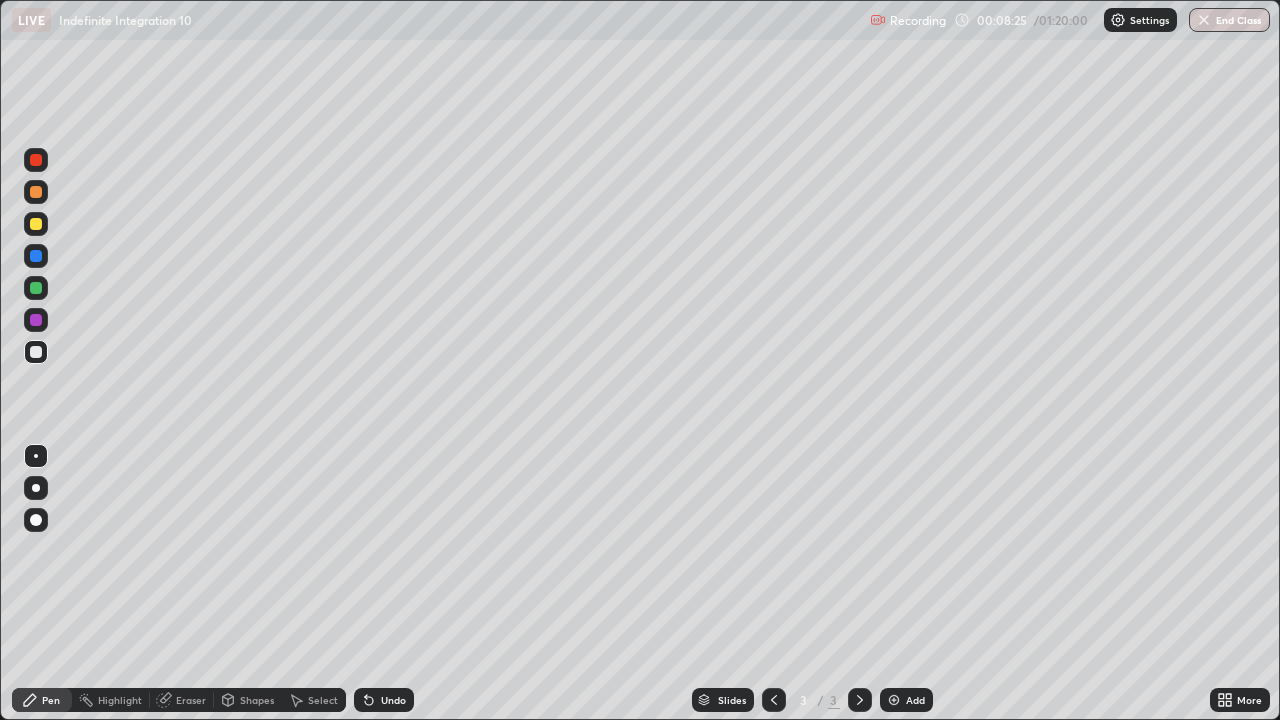 click at bounding box center (894, 700) 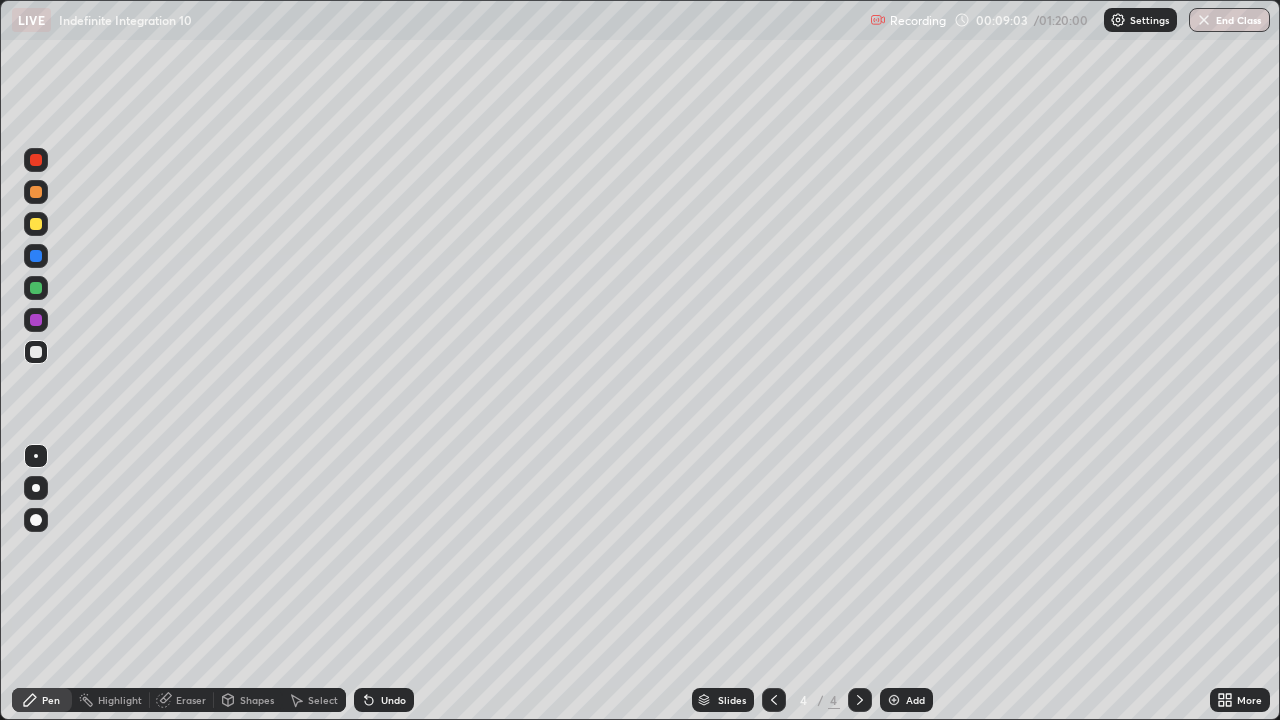 click on "Undo" at bounding box center [384, 700] 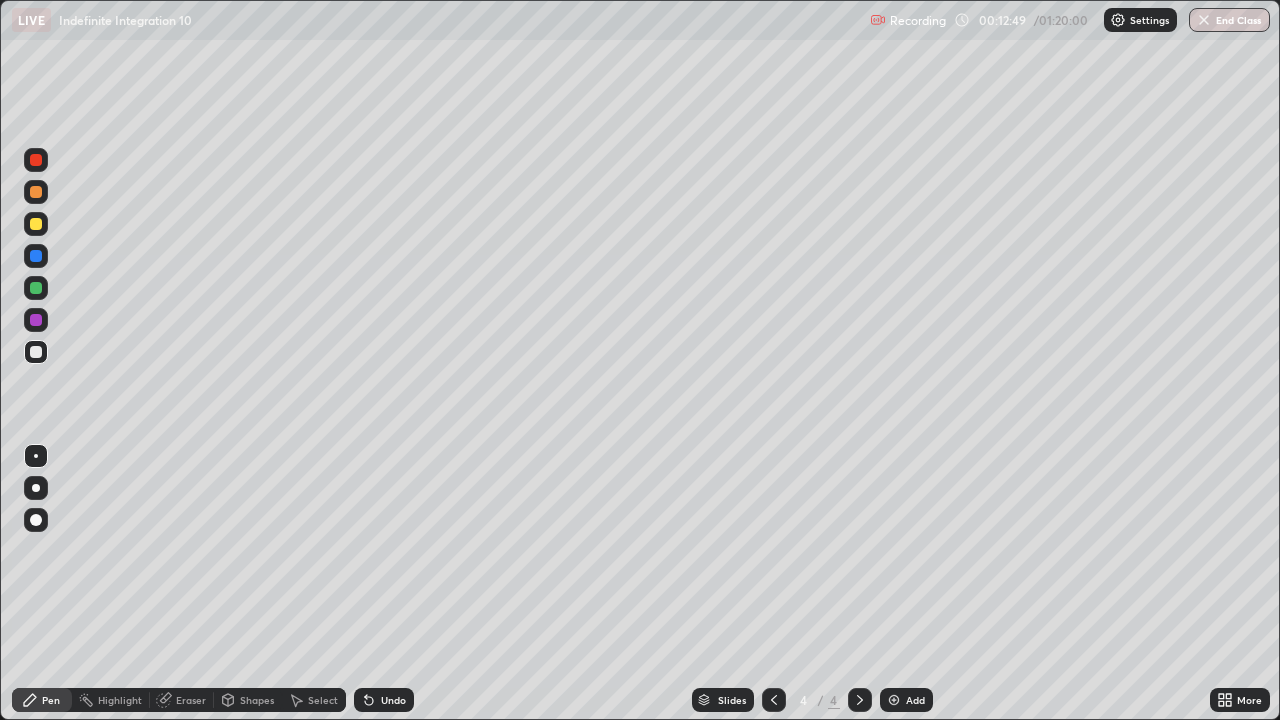 click 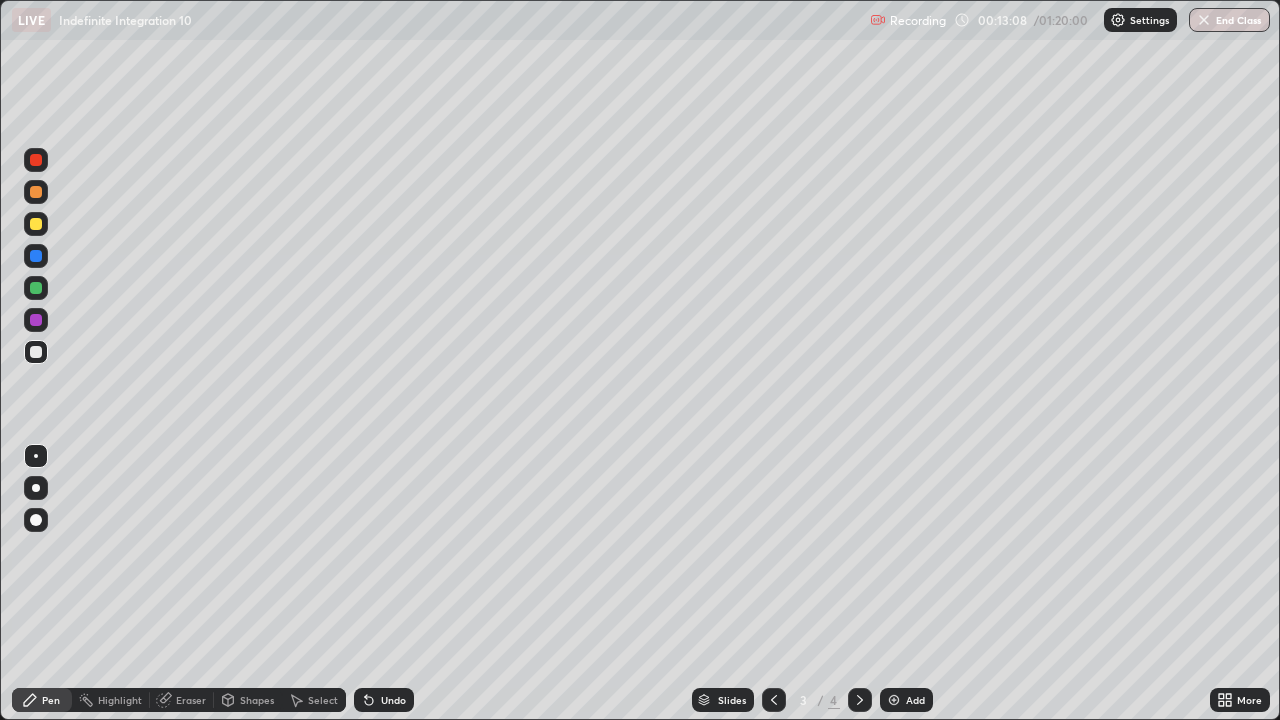 click on "Undo" at bounding box center [393, 700] 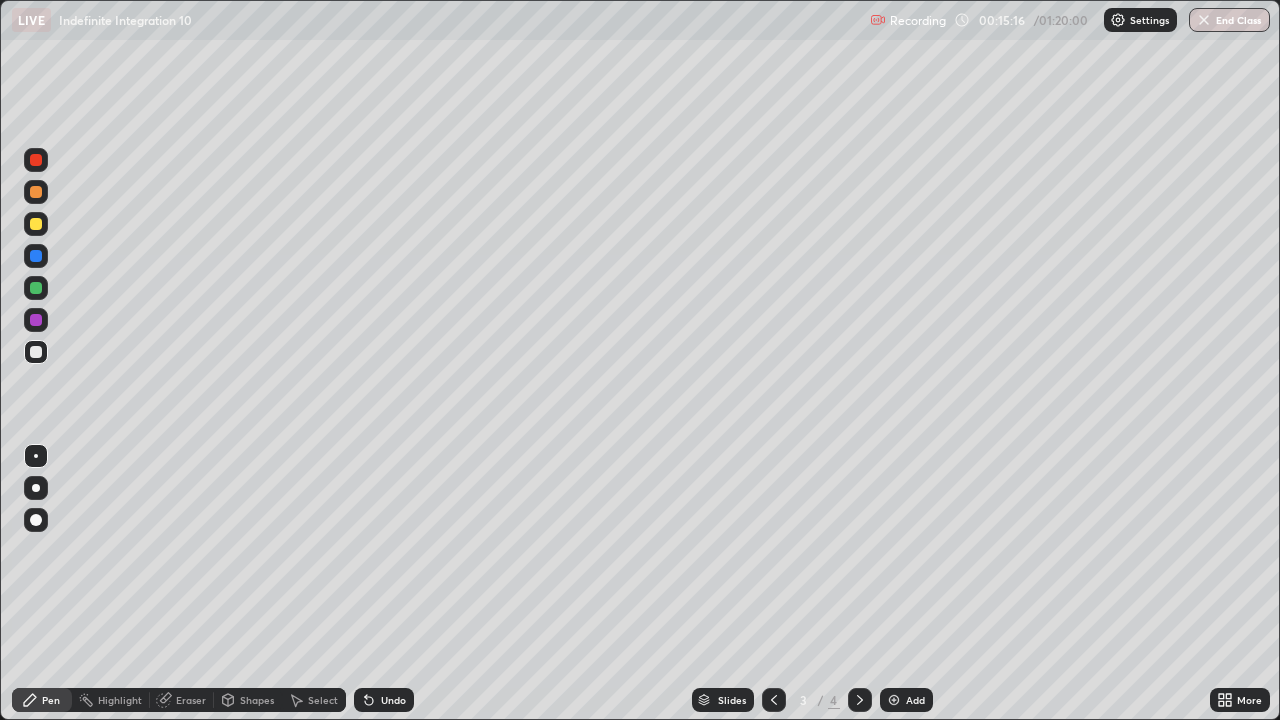 click 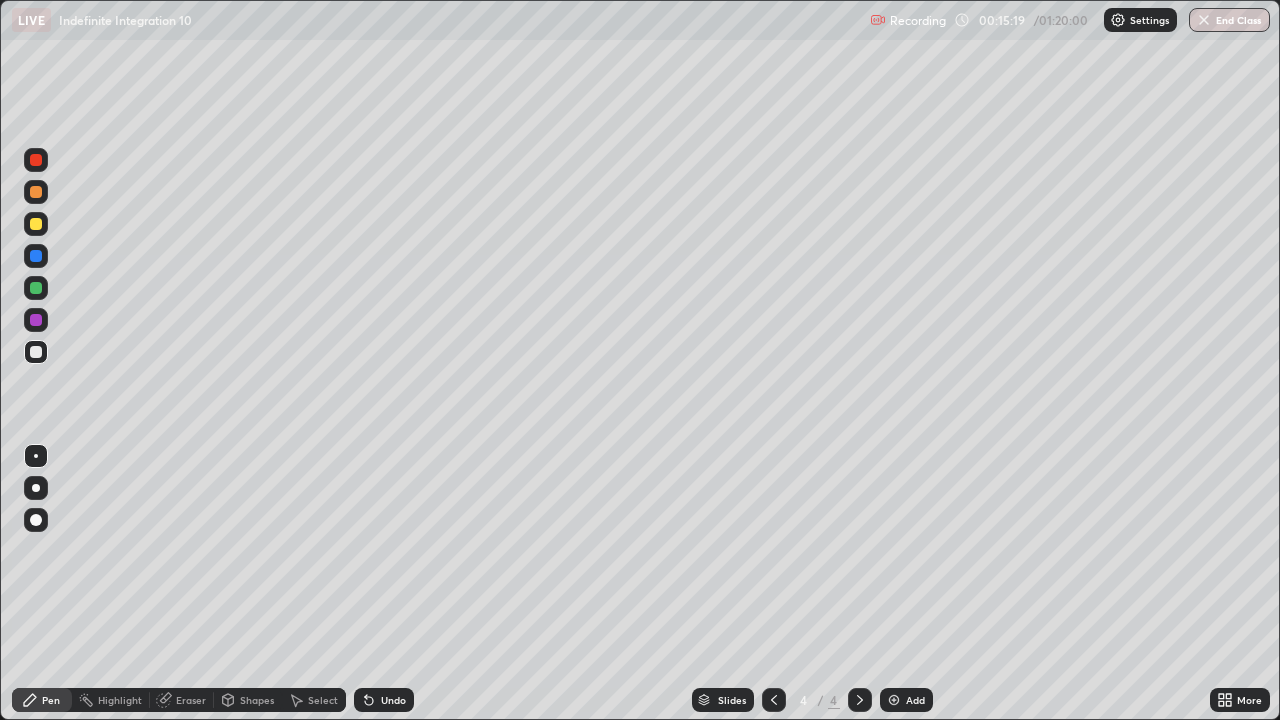 click at bounding box center [894, 700] 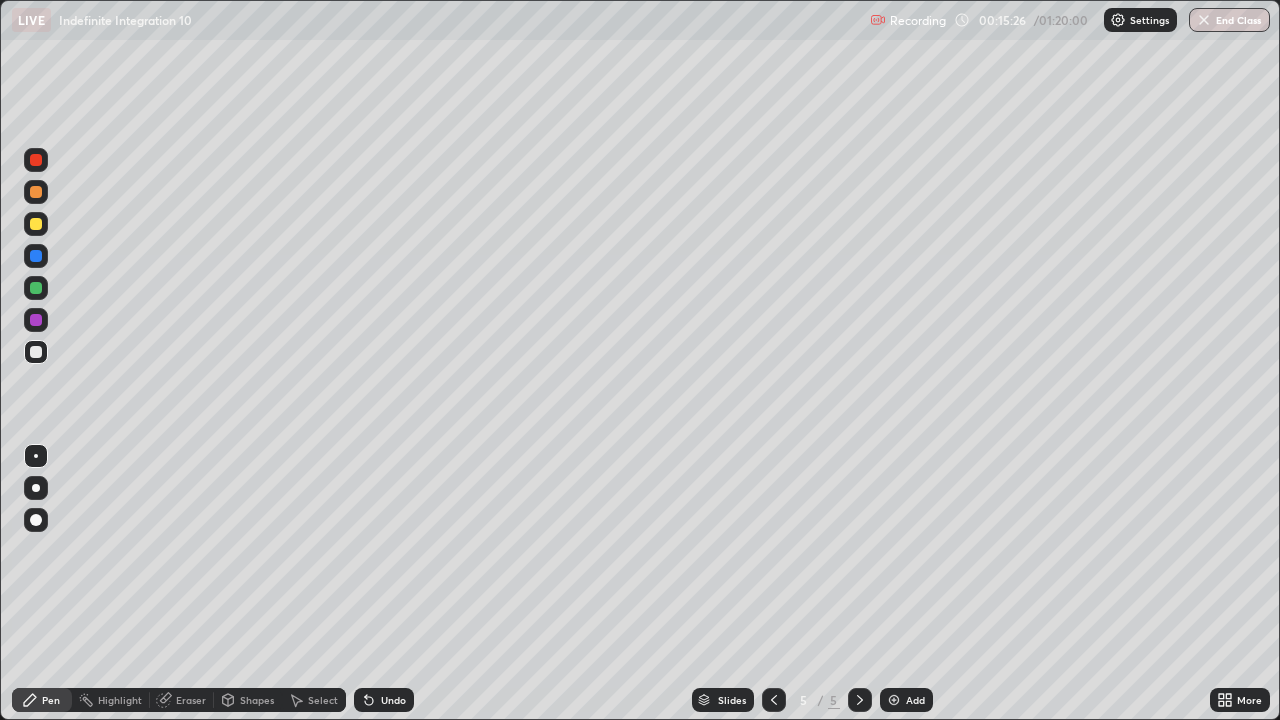 click on "Undo" at bounding box center (384, 700) 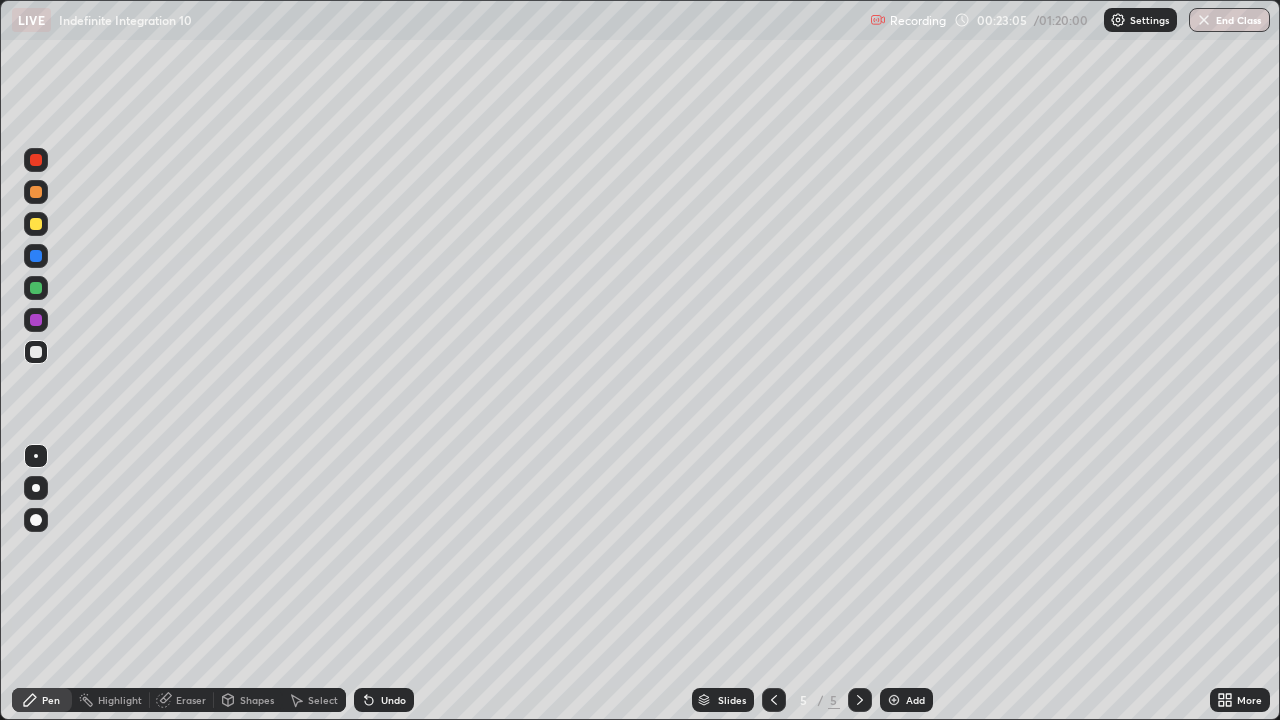 click 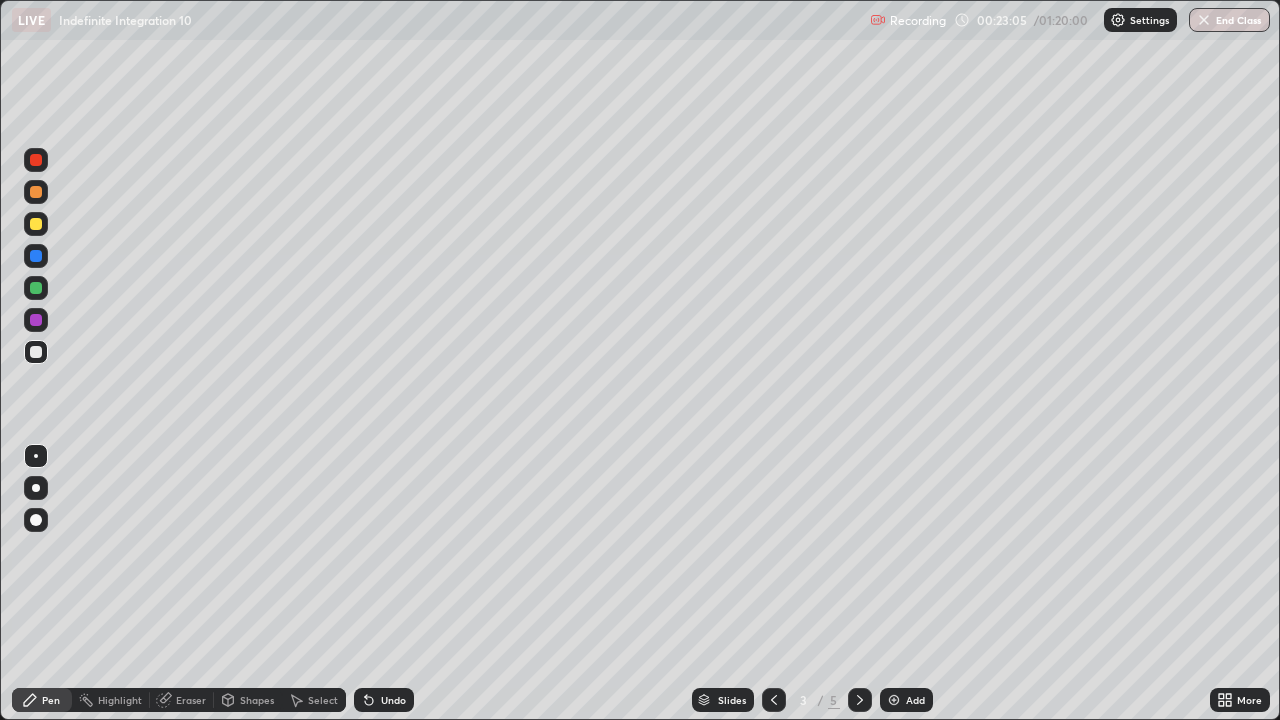click 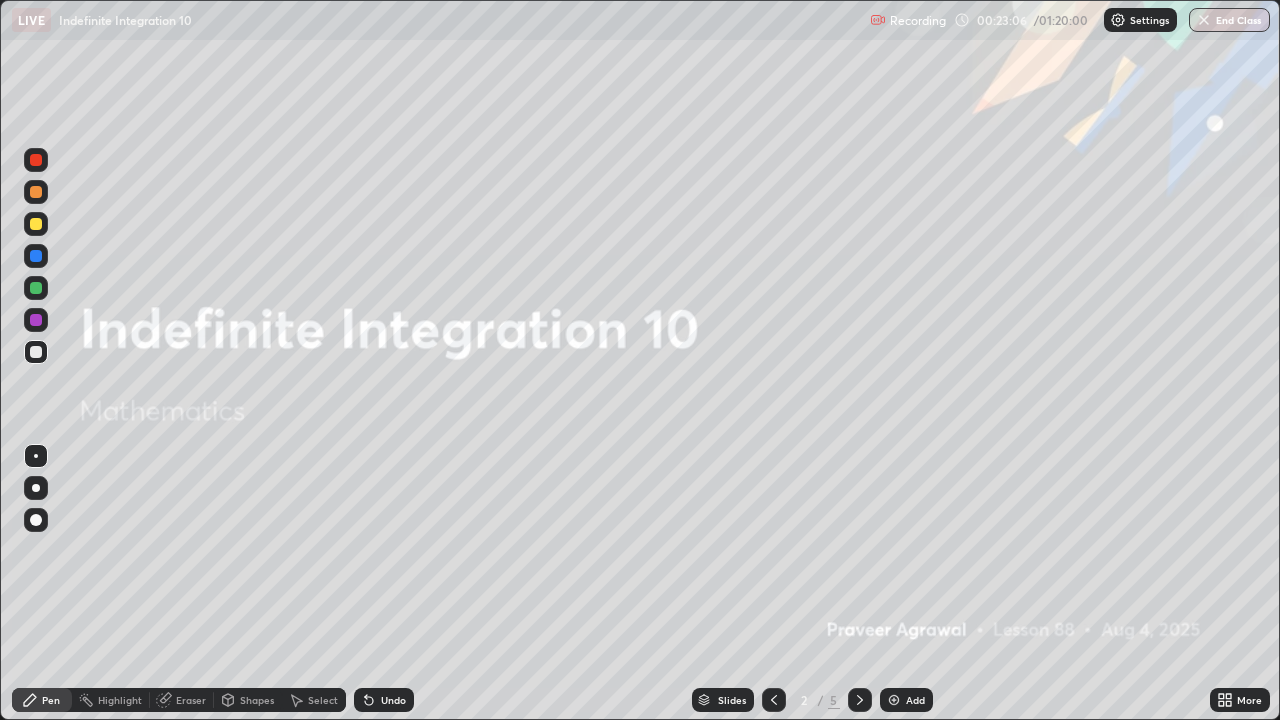 click at bounding box center (860, 700) 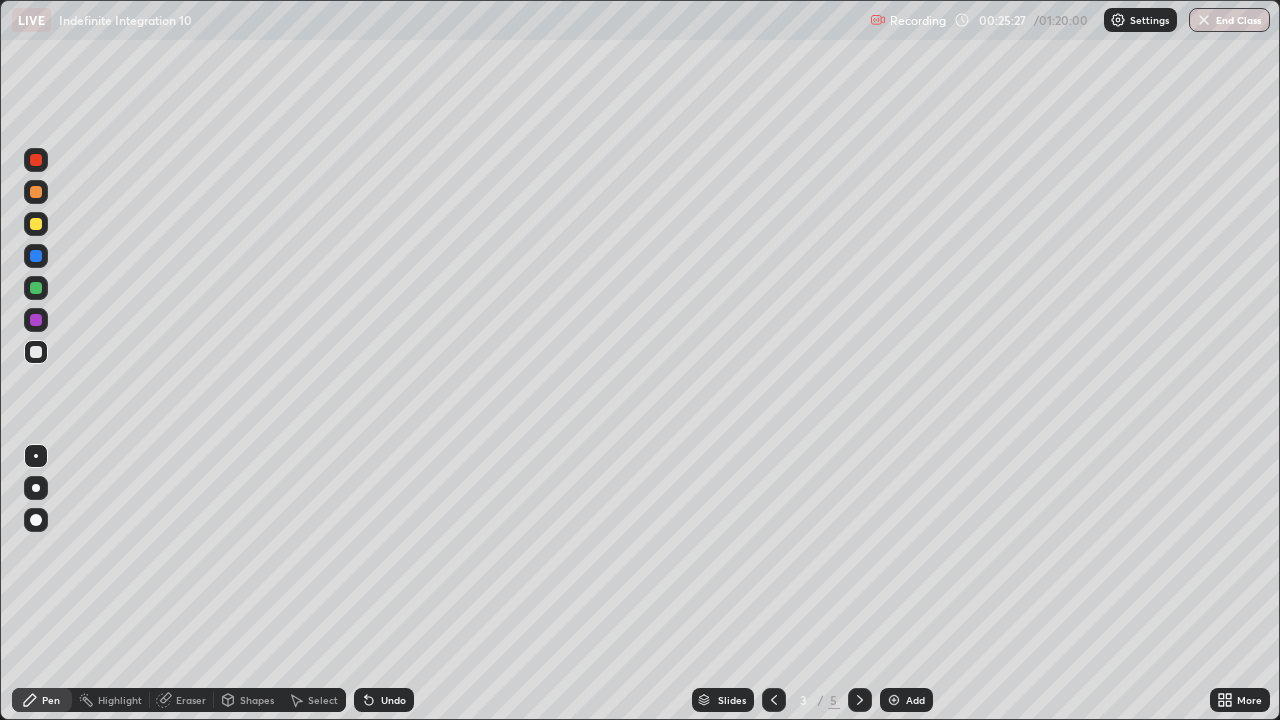 click 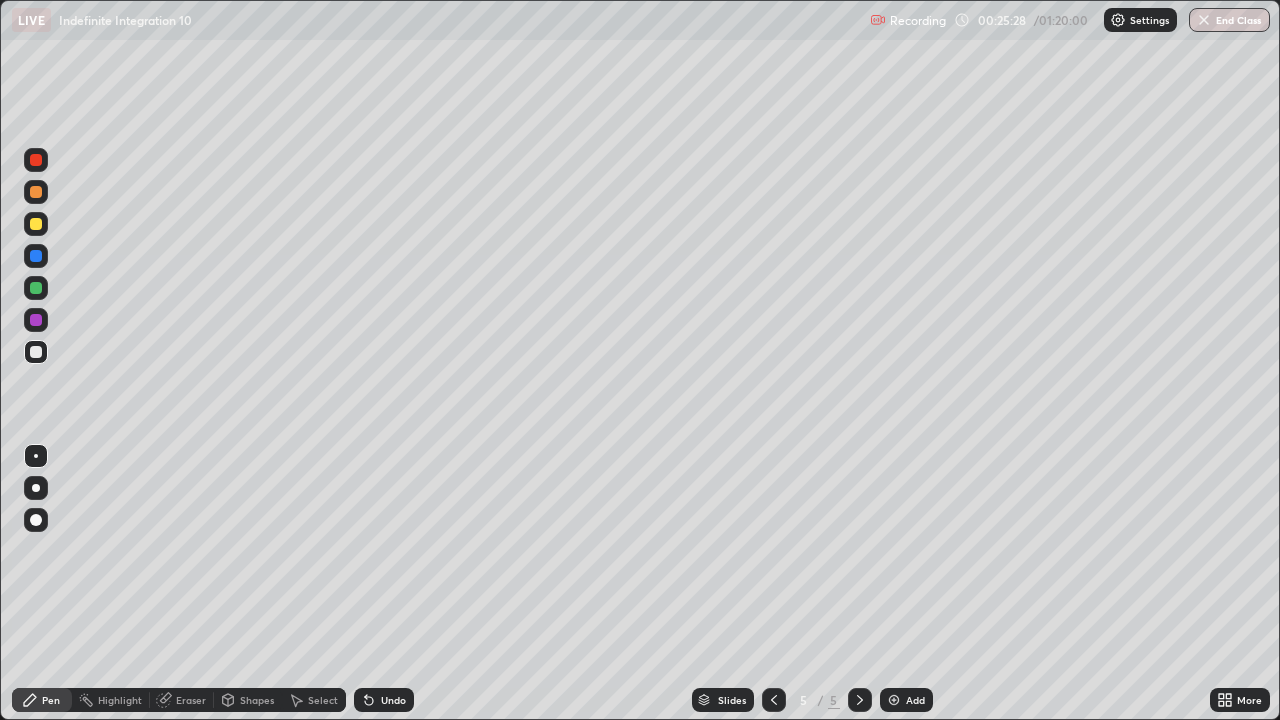 click at bounding box center (894, 700) 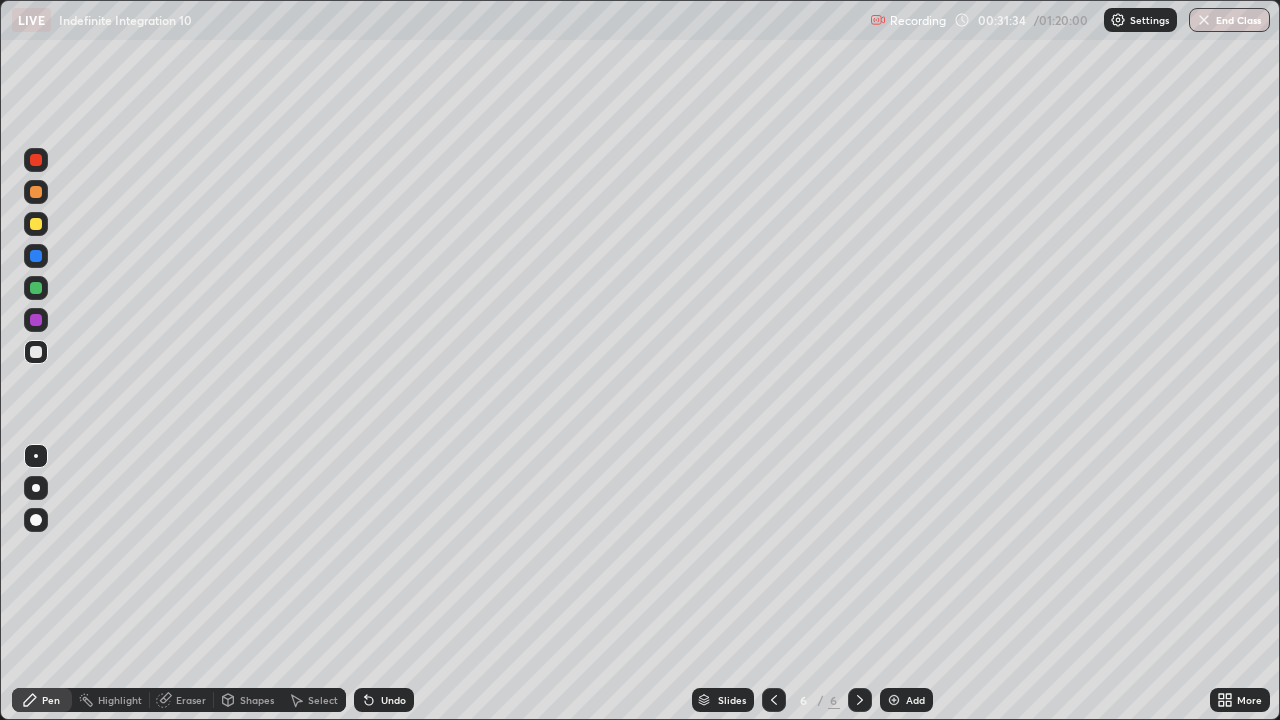 click at bounding box center (36, 224) 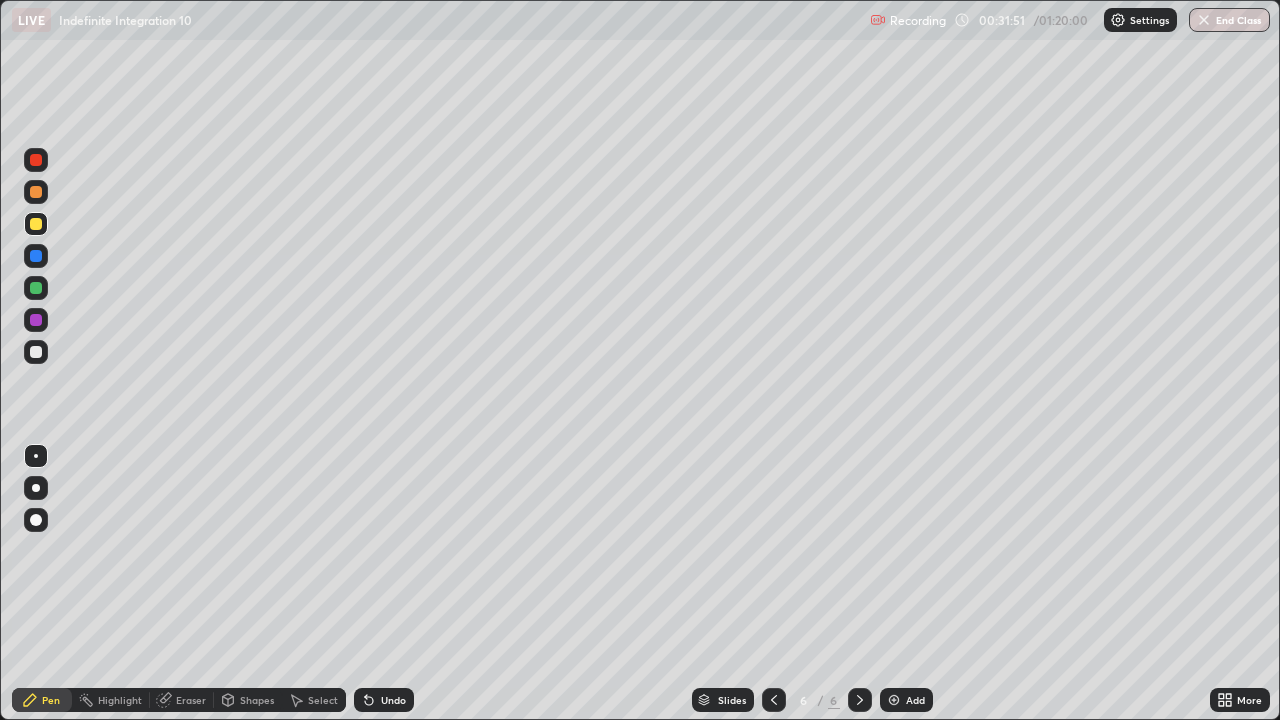 click at bounding box center (894, 700) 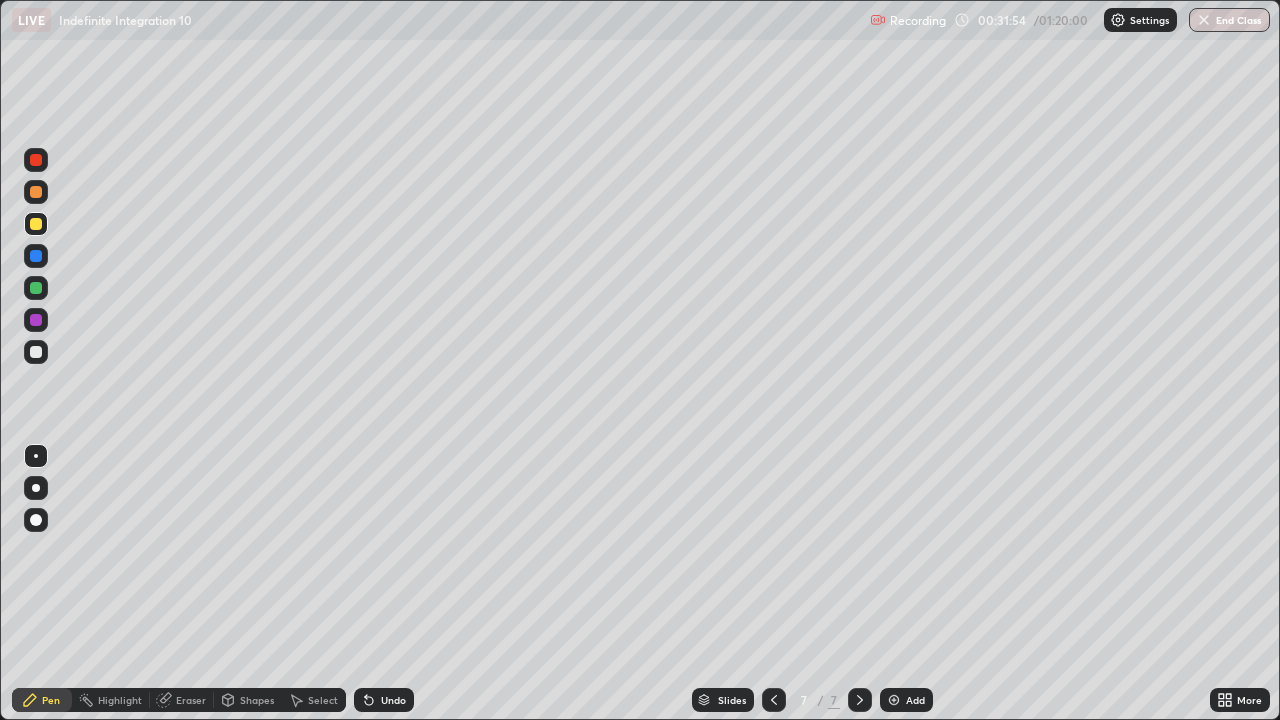 click at bounding box center [36, 352] 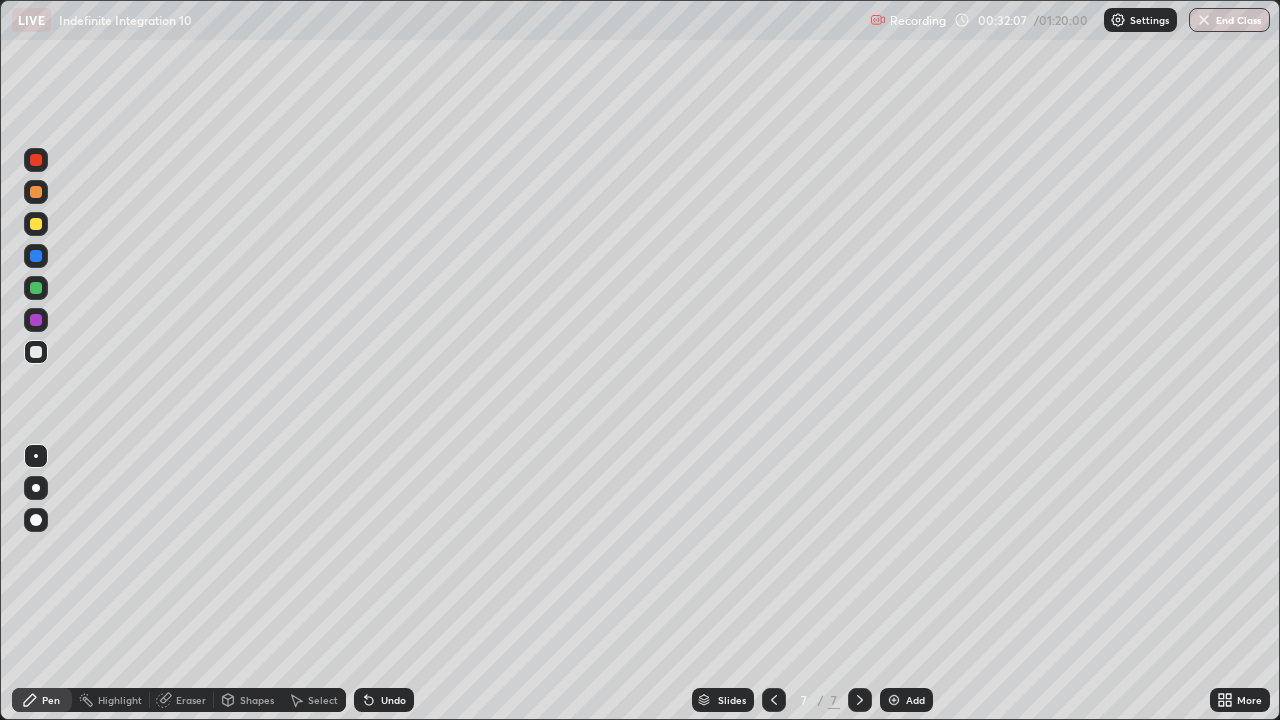 click at bounding box center (36, 224) 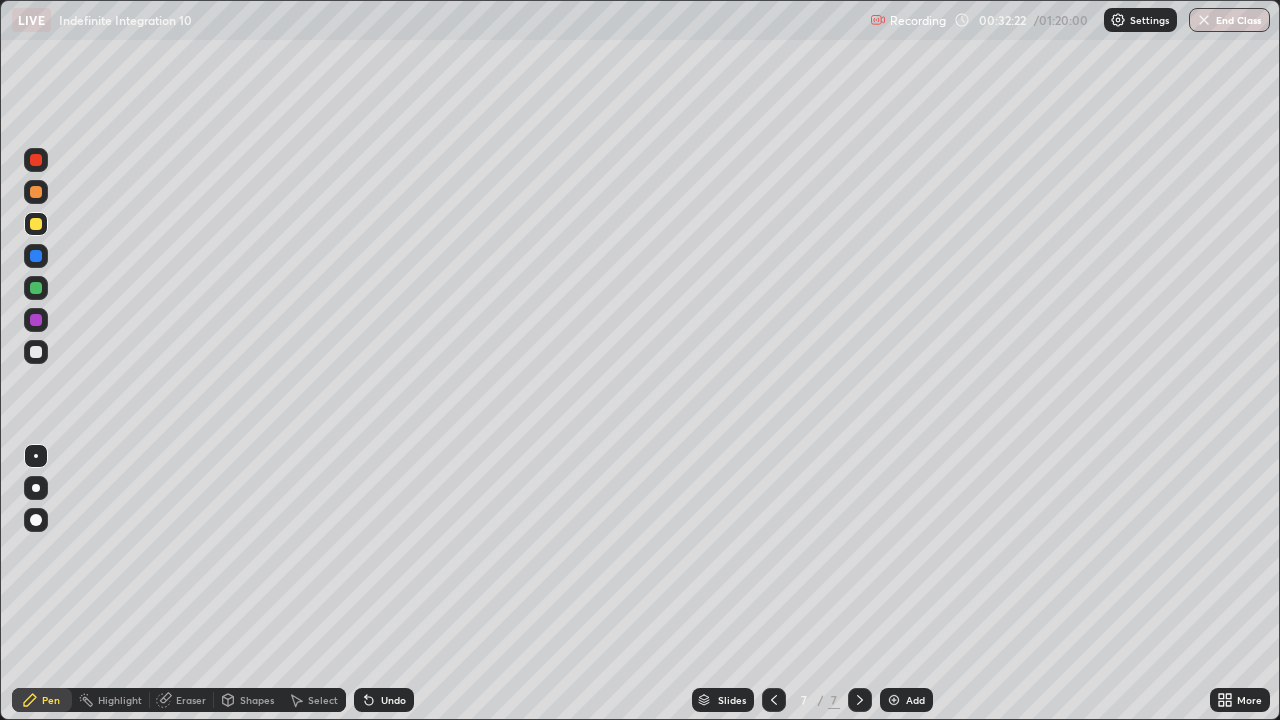 click at bounding box center (36, 352) 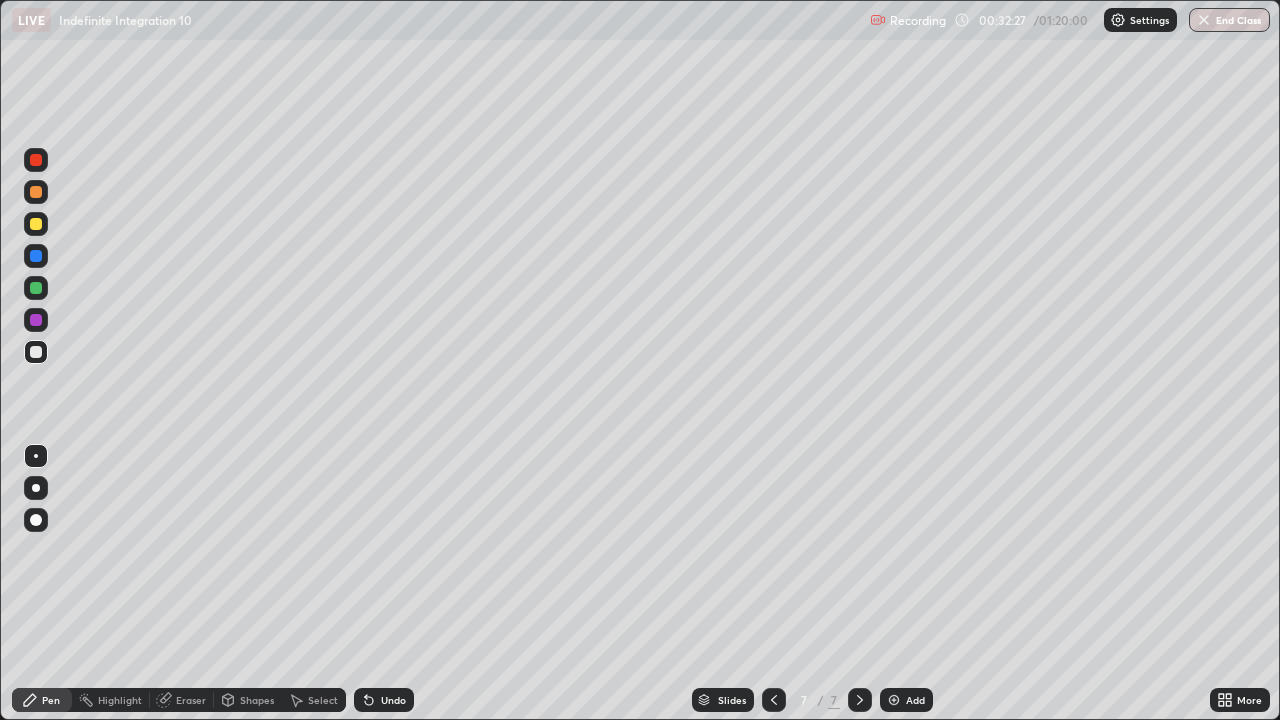 click on "Undo" at bounding box center (384, 700) 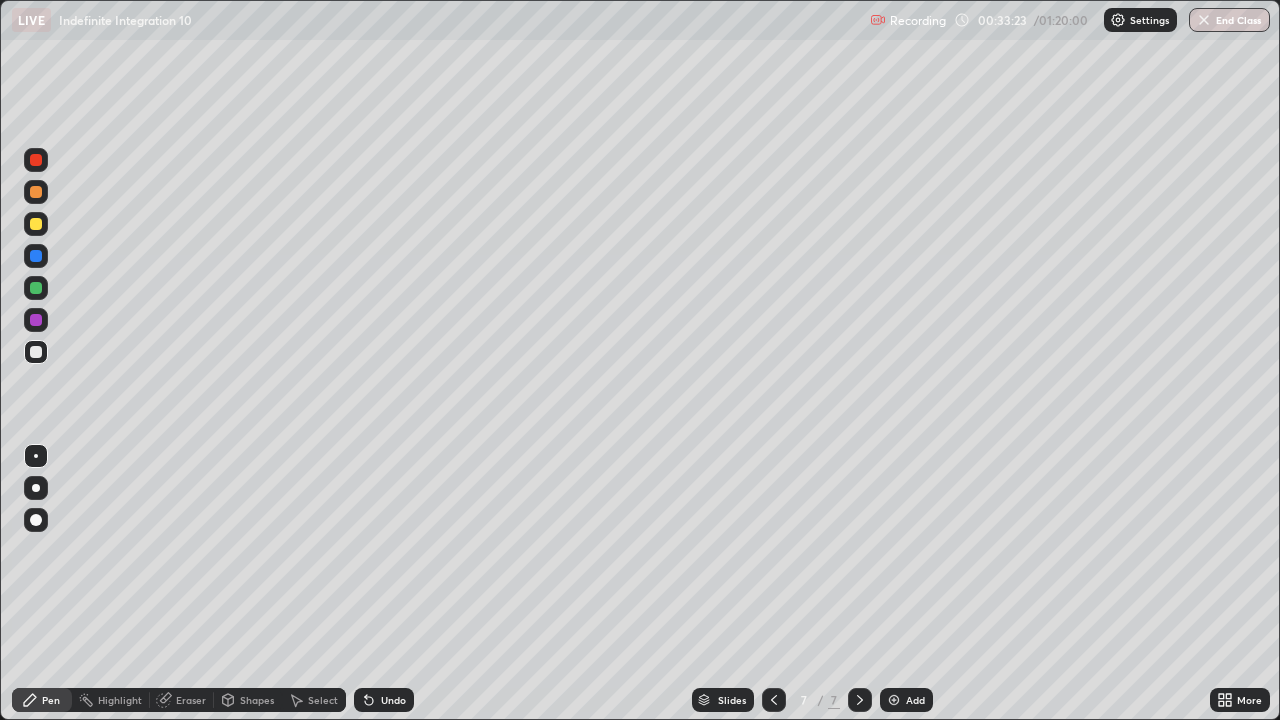 click at bounding box center (36, 224) 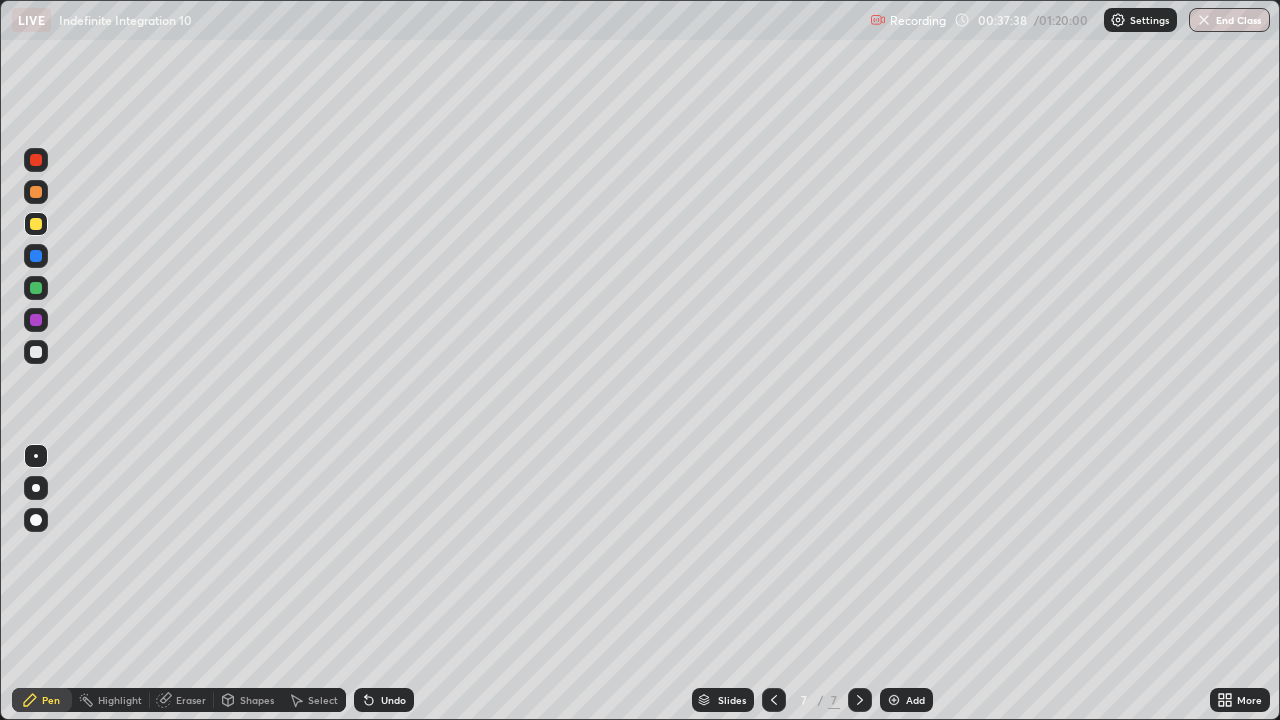 click at bounding box center [894, 700] 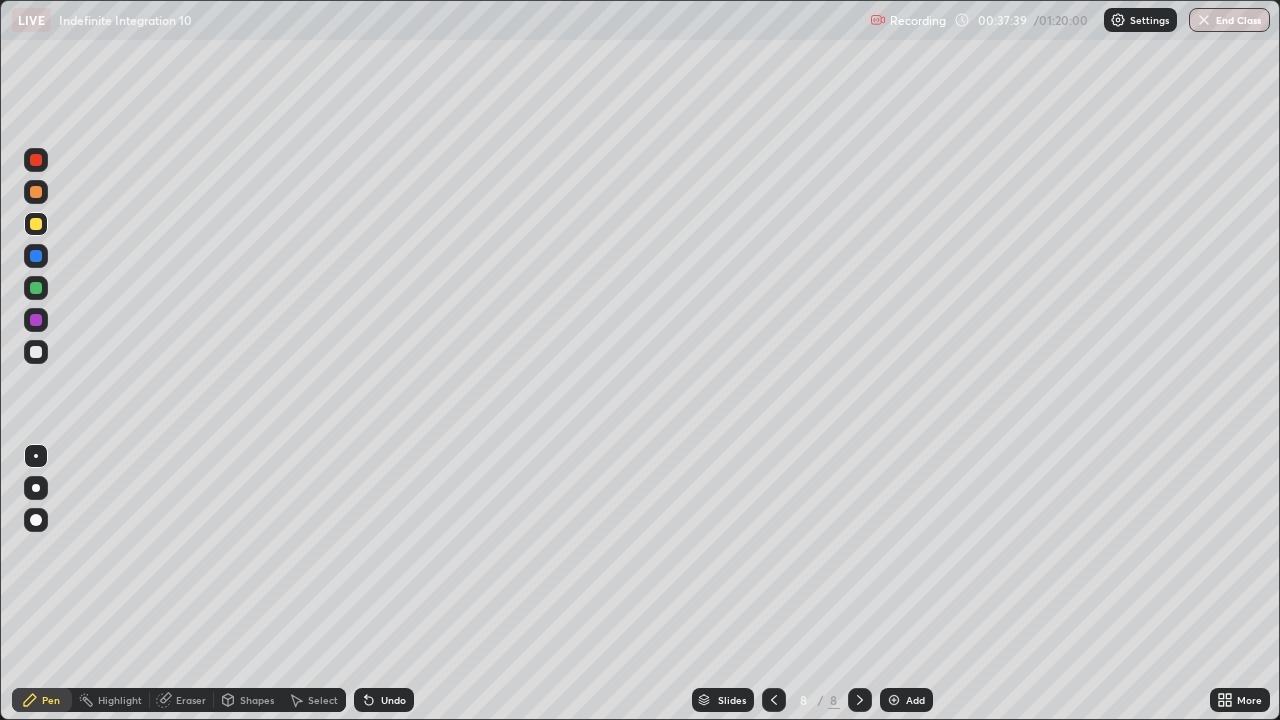 click at bounding box center (36, 352) 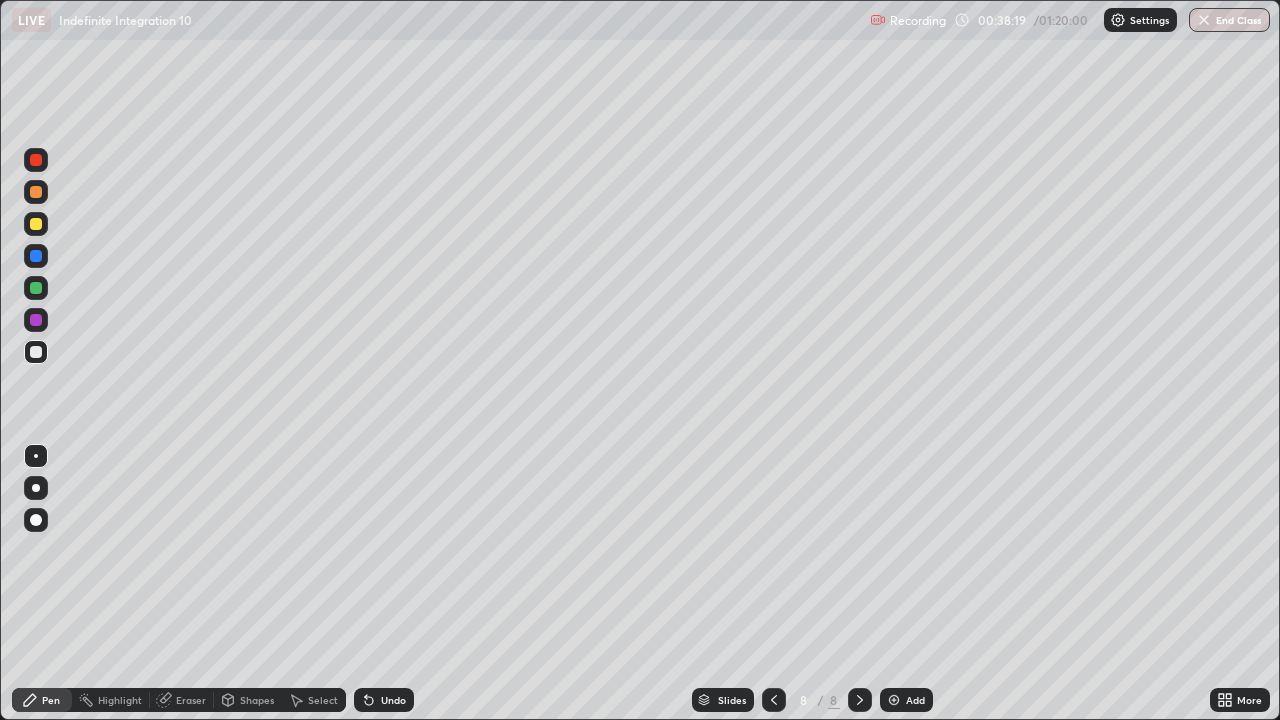 click on "Undo" at bounding box center [393, 700] 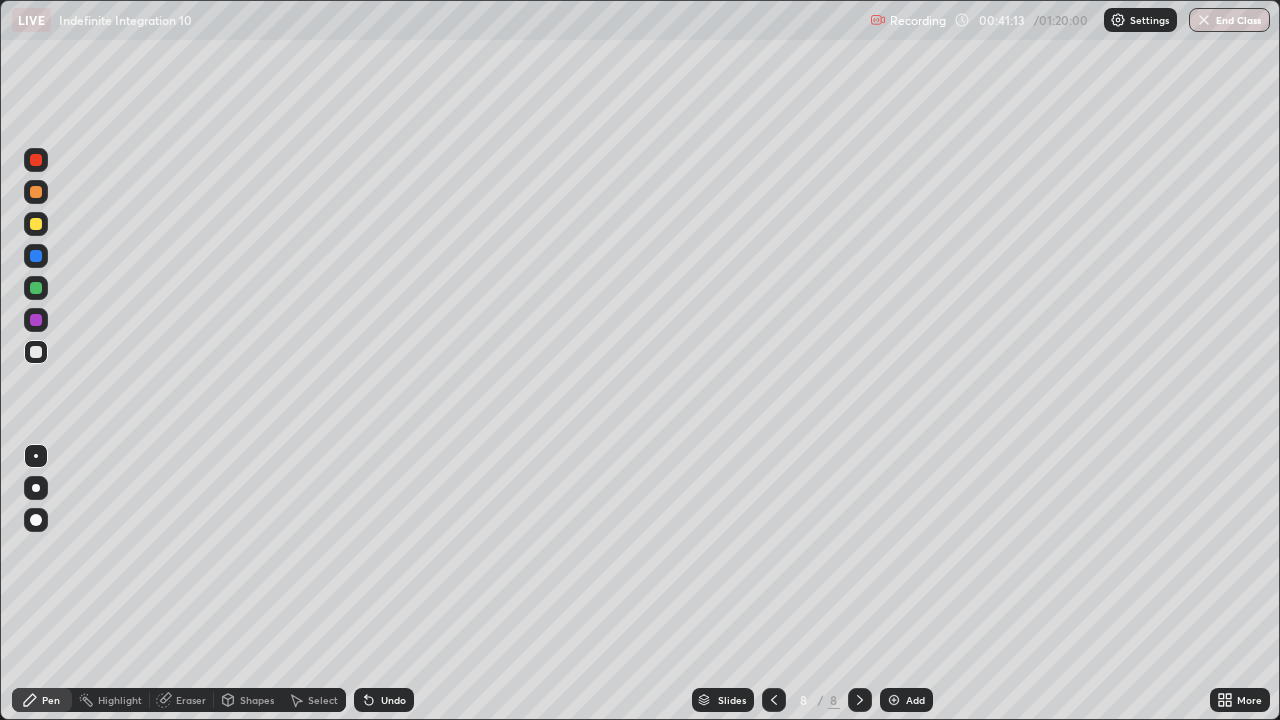 click at bounding box center (36, 224) 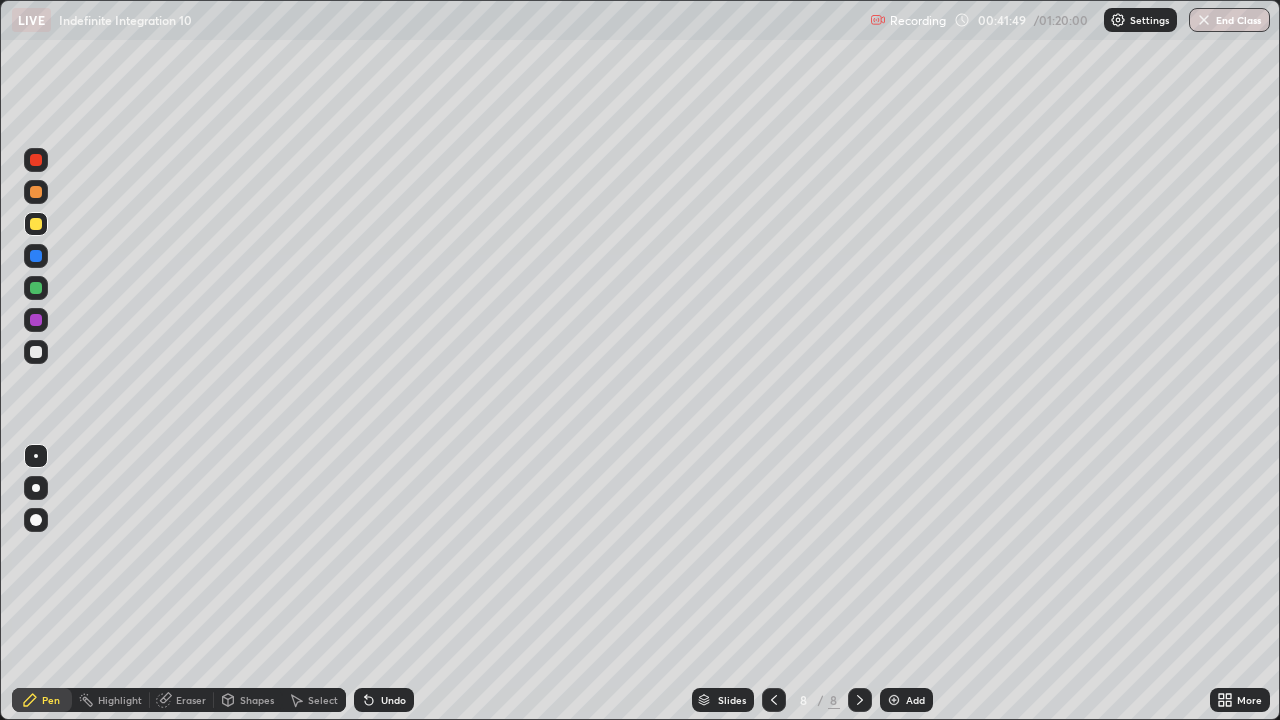 click on "Undo" at bounding box center (384, 700) 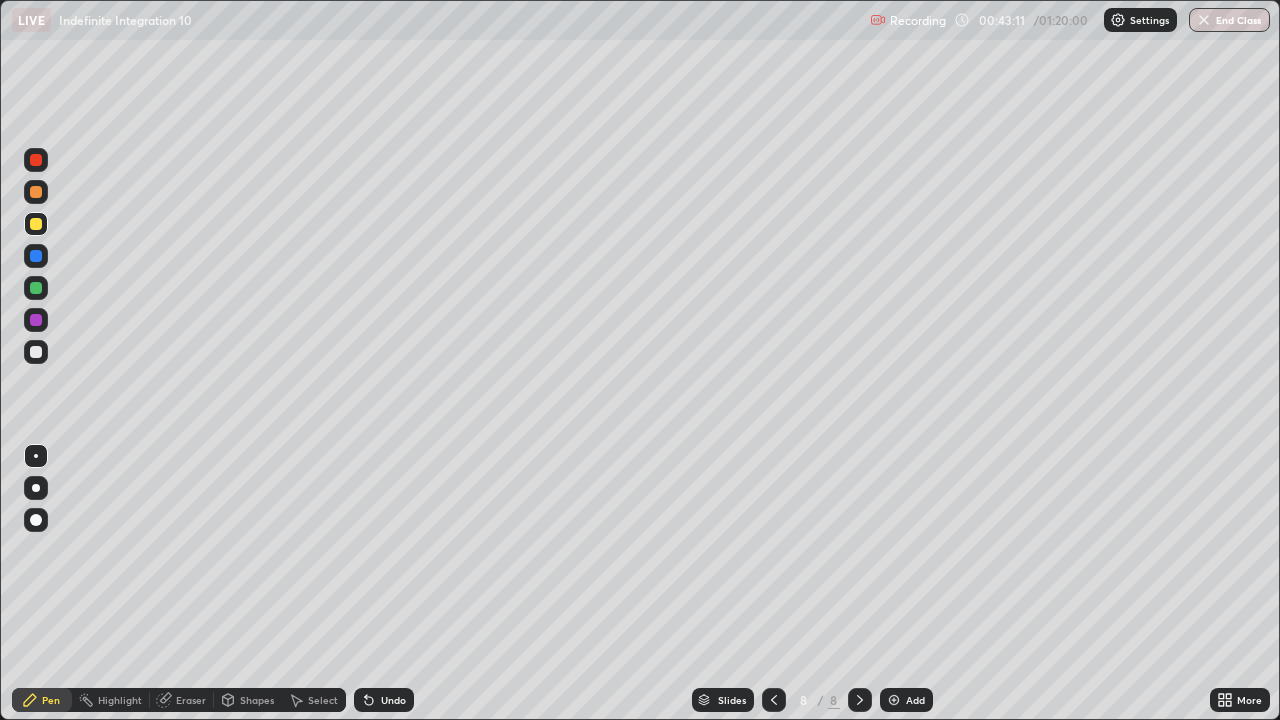 click on "Eraser" at bounding box center (191, 700) 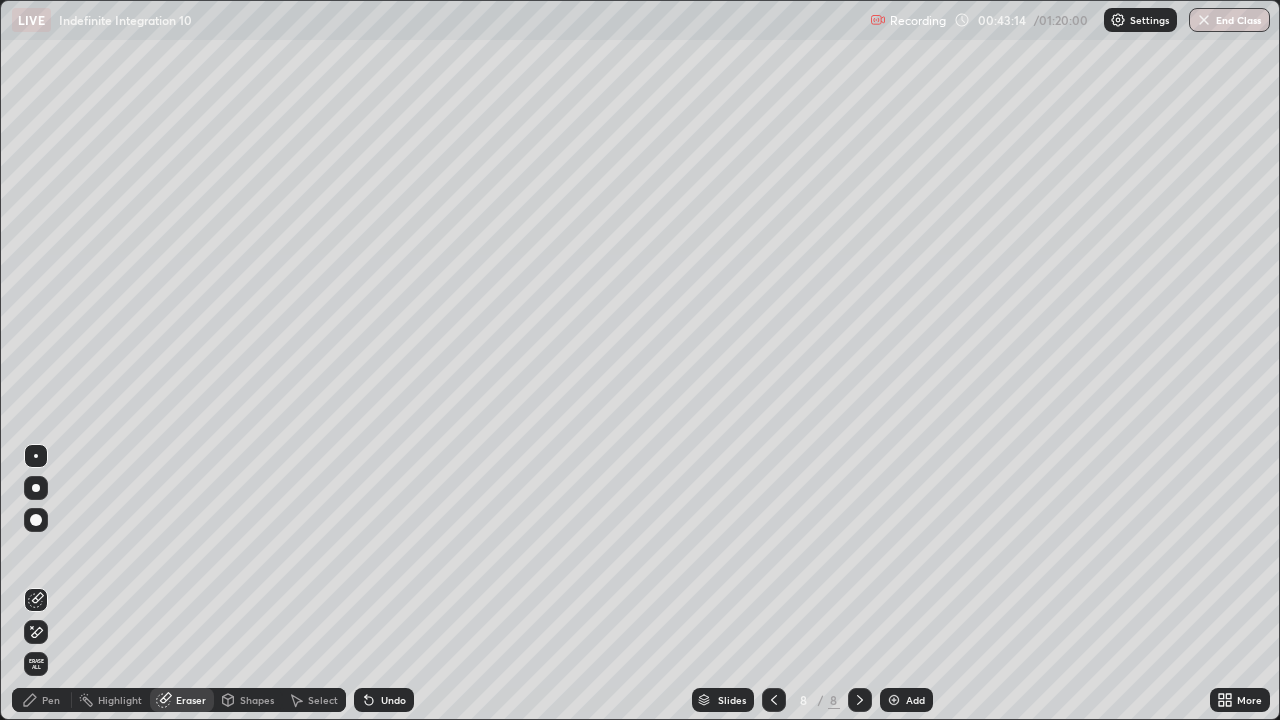 click on "Pen" at bounding box center (51, 700) 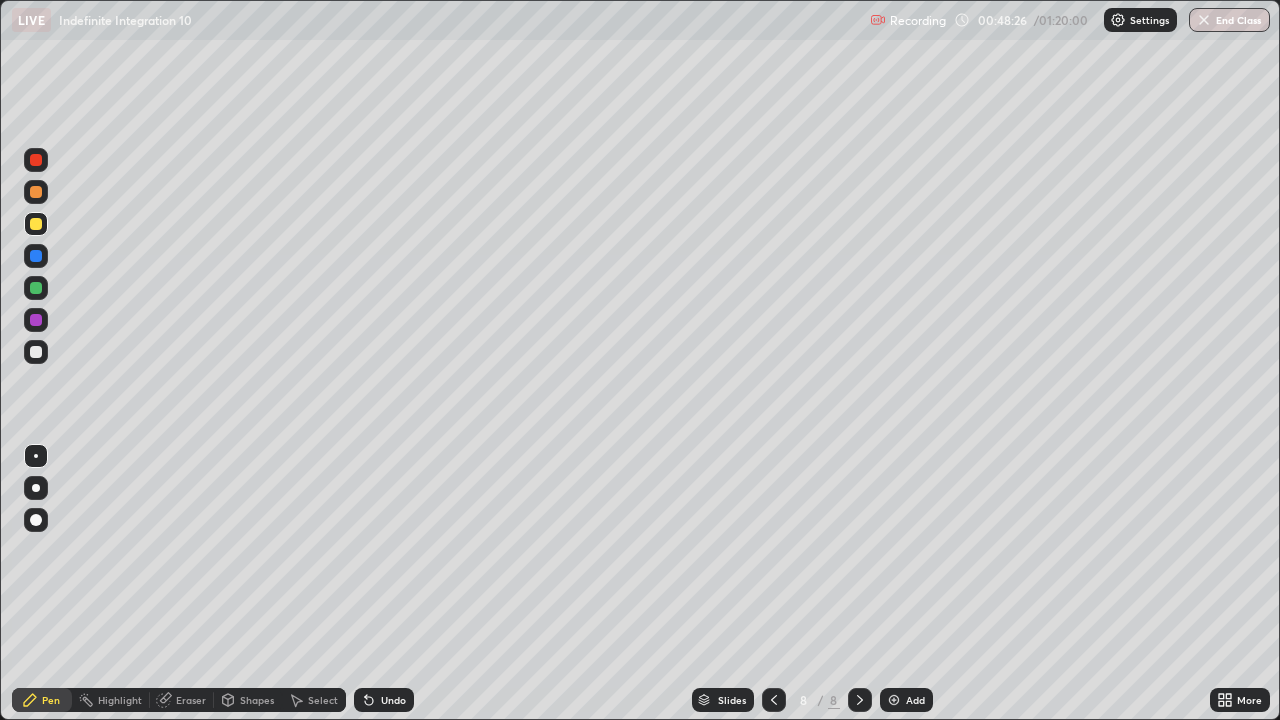 click at bounding box center (36, 352) 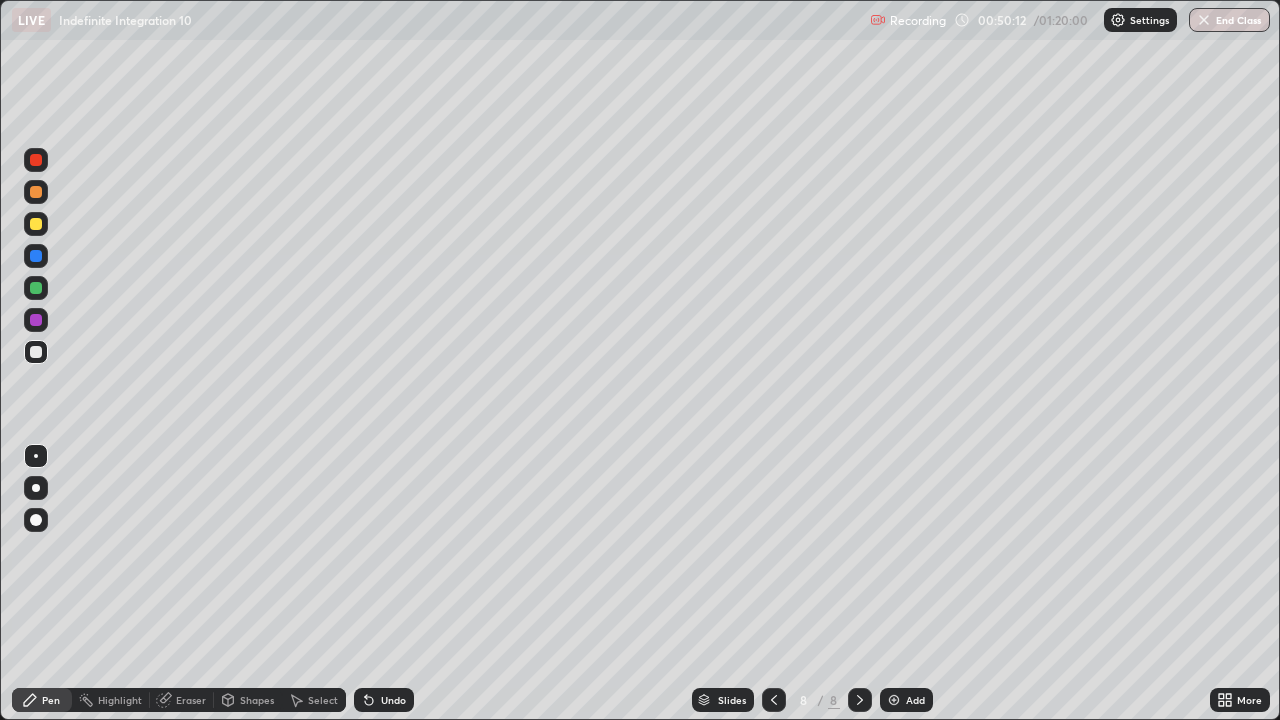 click at bounding box center [894, 700] 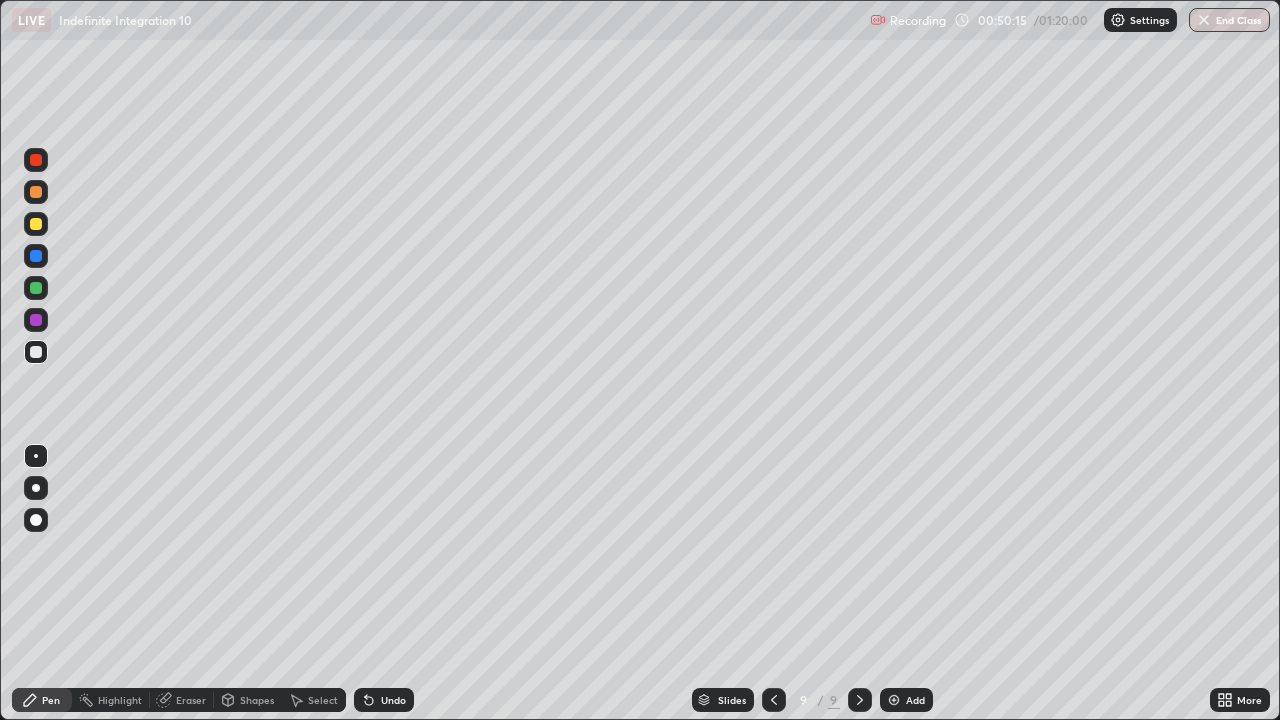 click at bounding box center [36, 224] 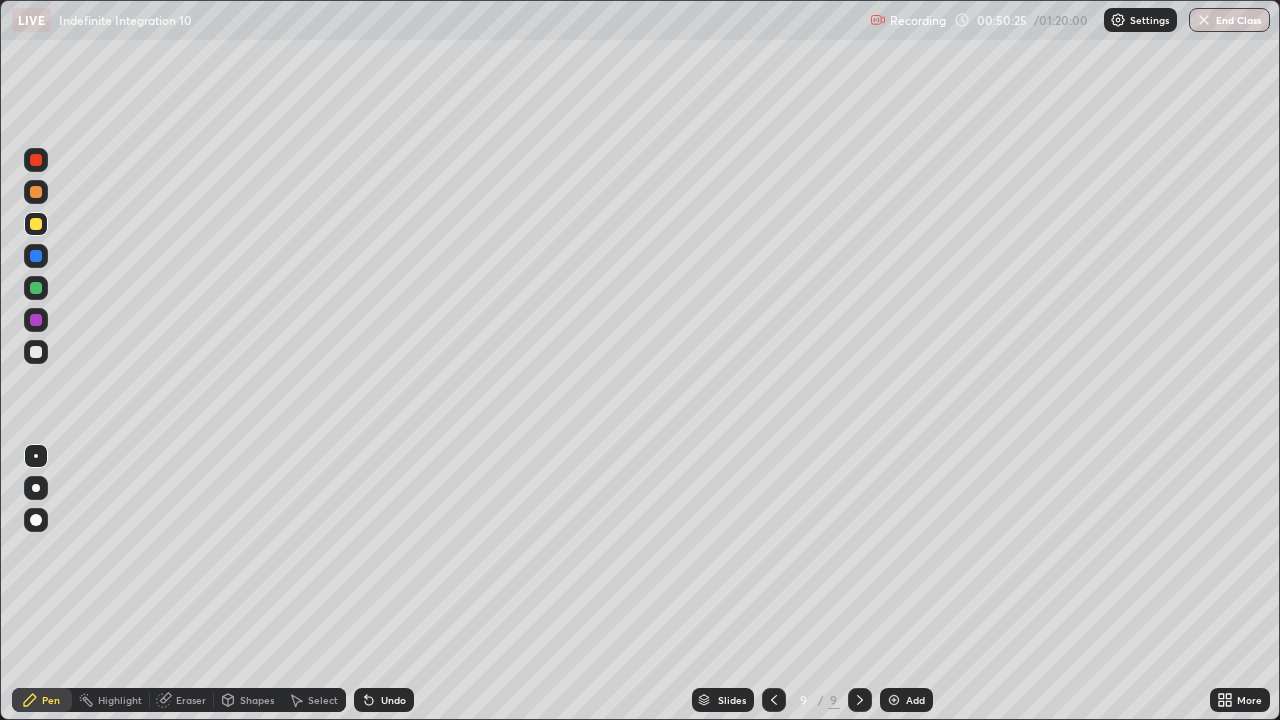 click at bounding box center (36, 352) 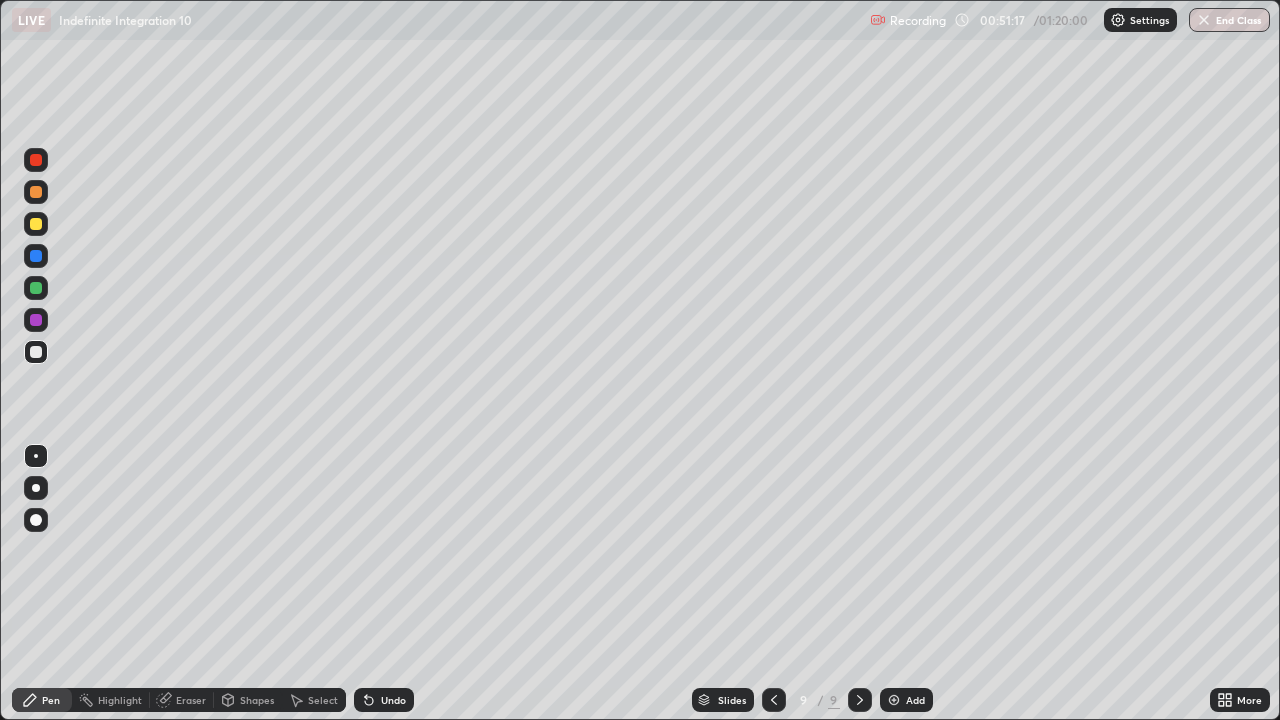 click at bounding box center [36, 224] 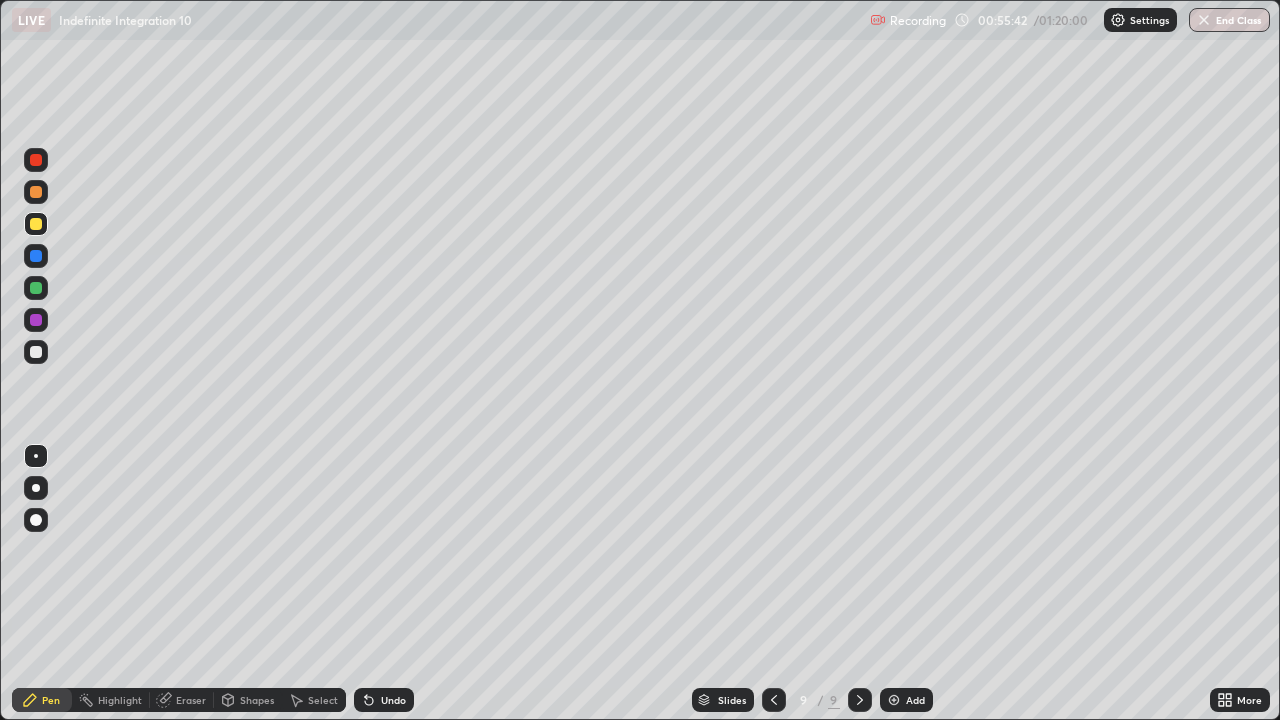 click at bounding box center (894, 700) 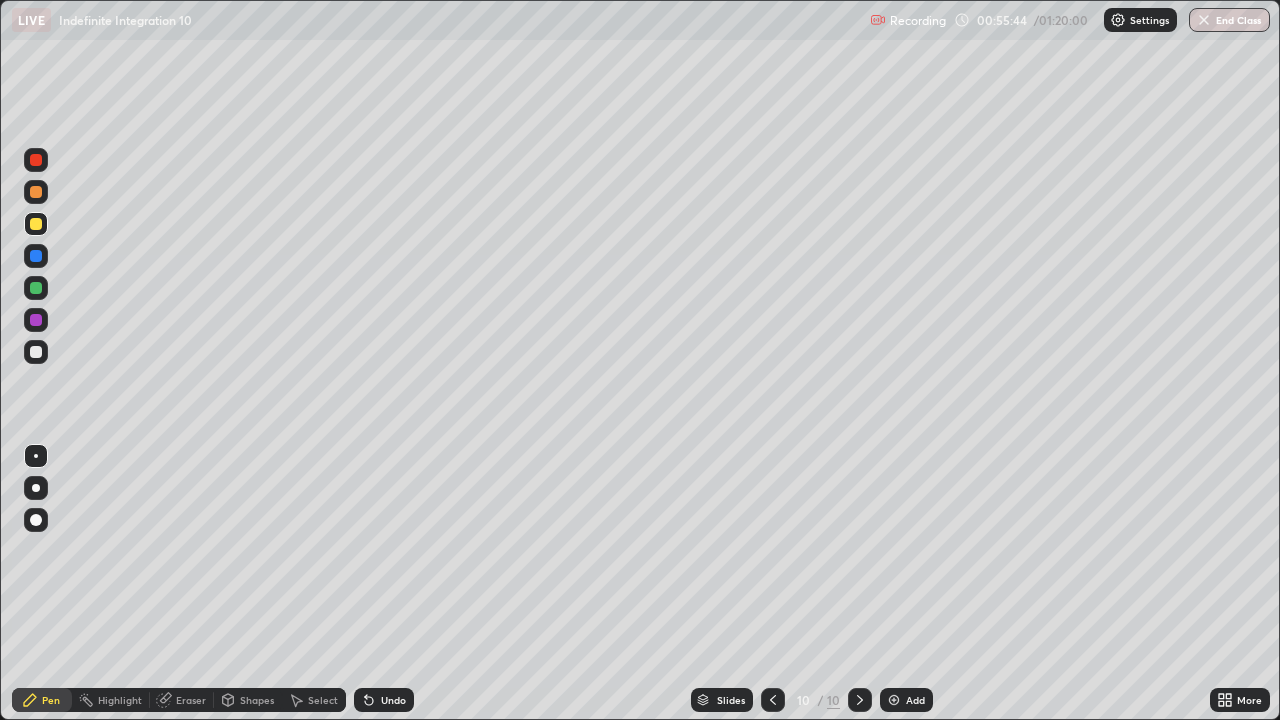 click at bounding box center (36, 352) 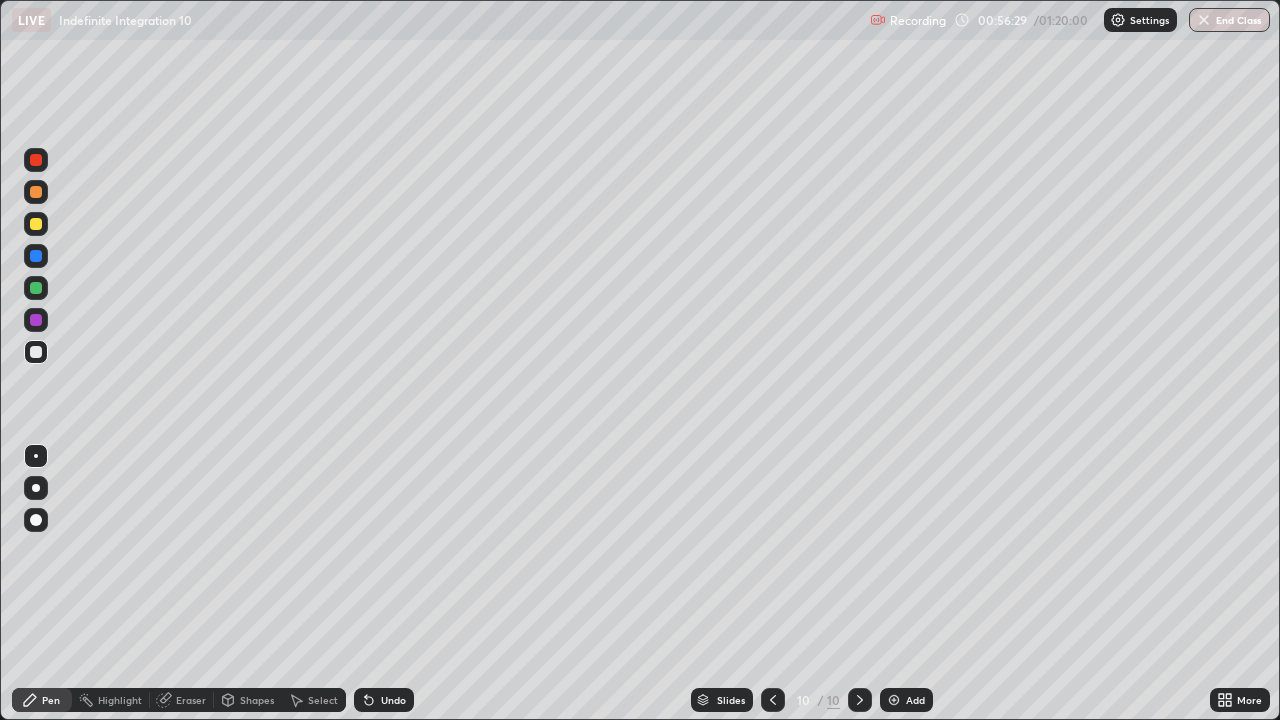 click on "Eraser" at bounding box center [191, 700] 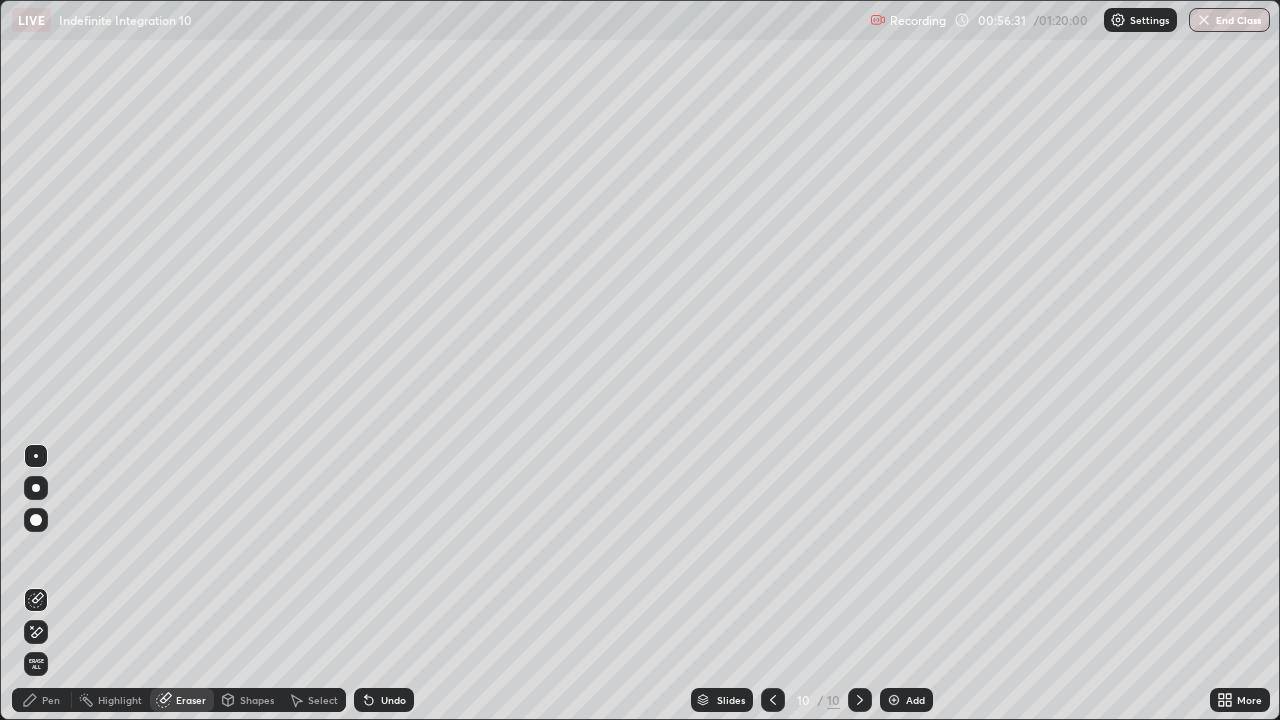 click on "Pen" at bounding box center [42, 700] 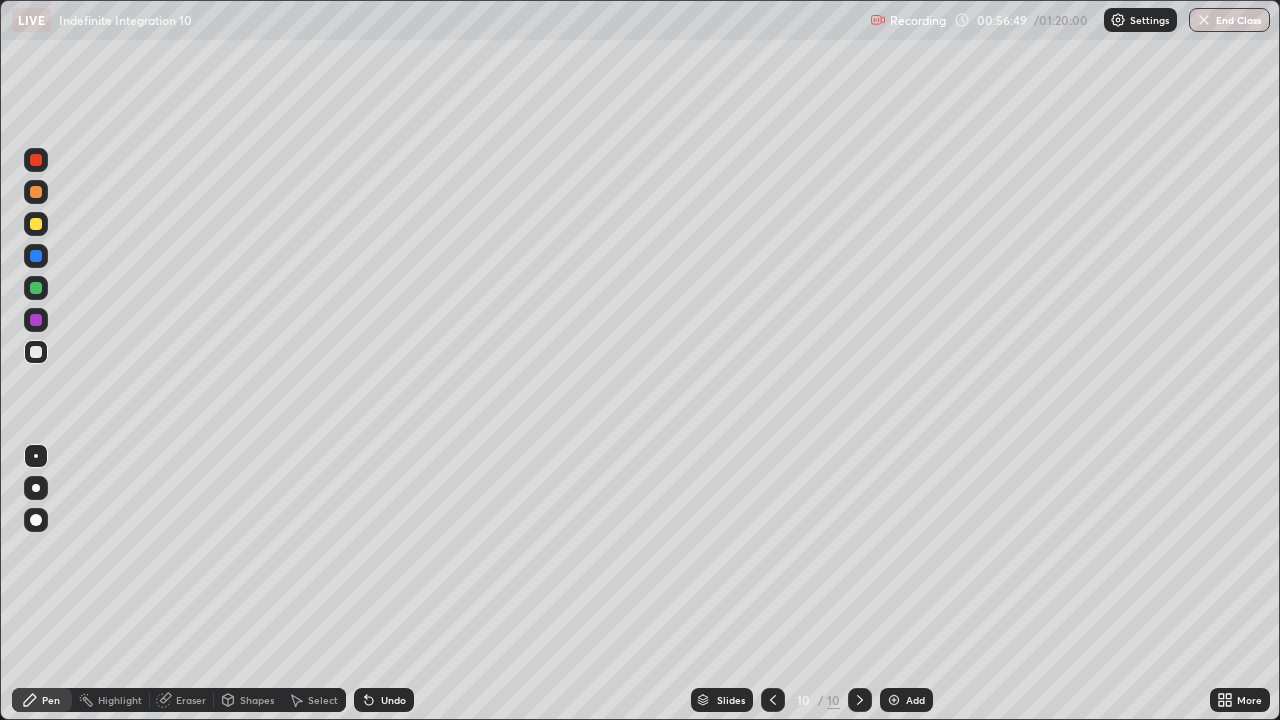 click on "Eraser" at bounding box center [182, 700] 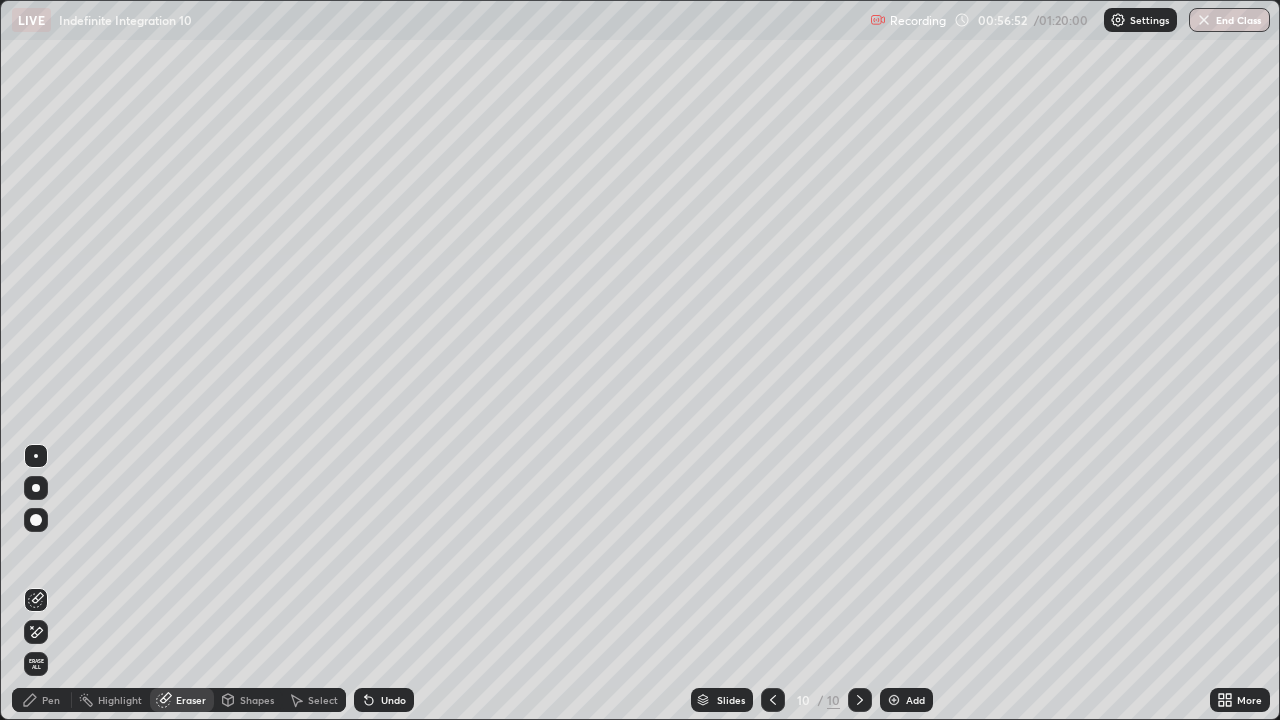 click on "Pen" at bounding box center [42, 700] 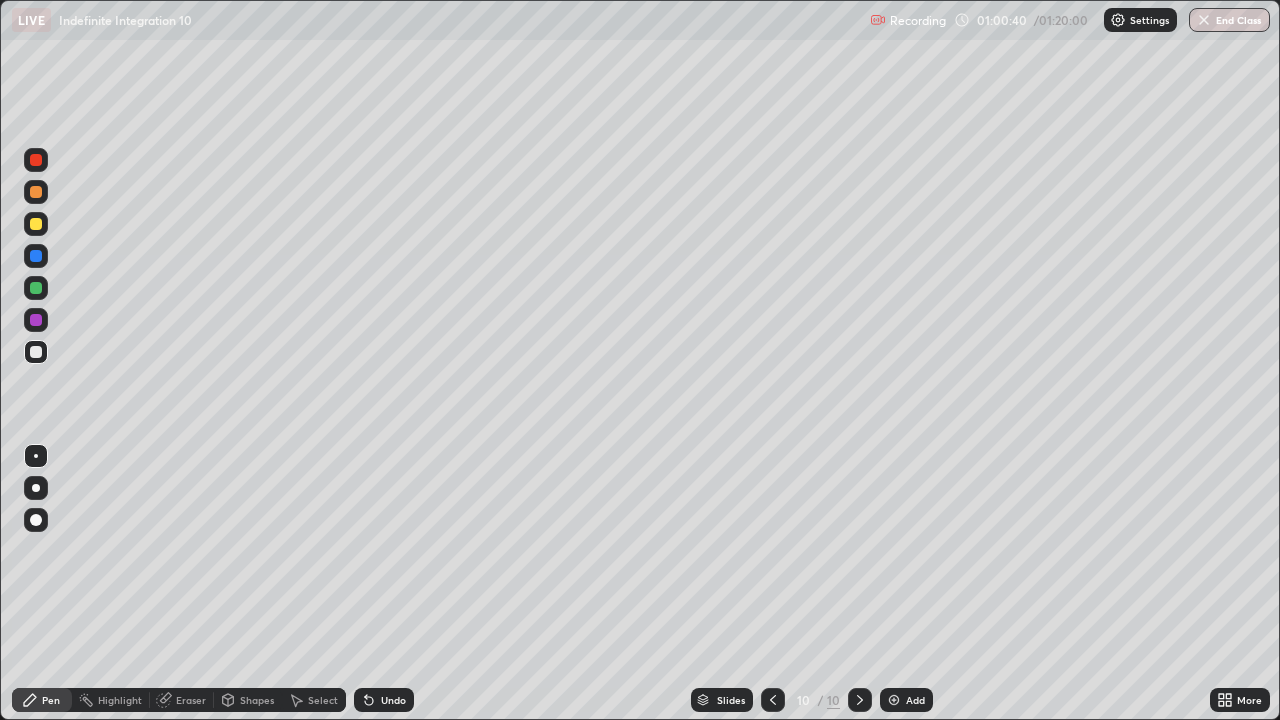 click on "Undo" at bounding box center (384, 700) 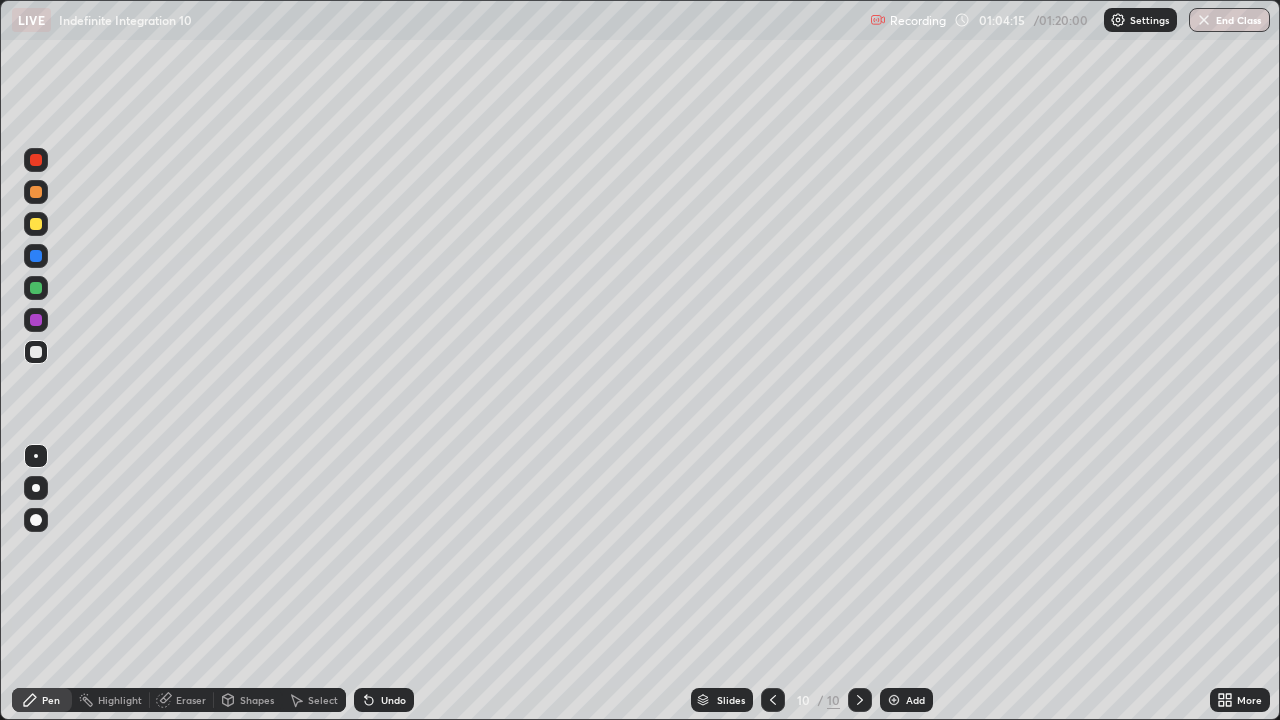 click at bounding box center [894, 700] 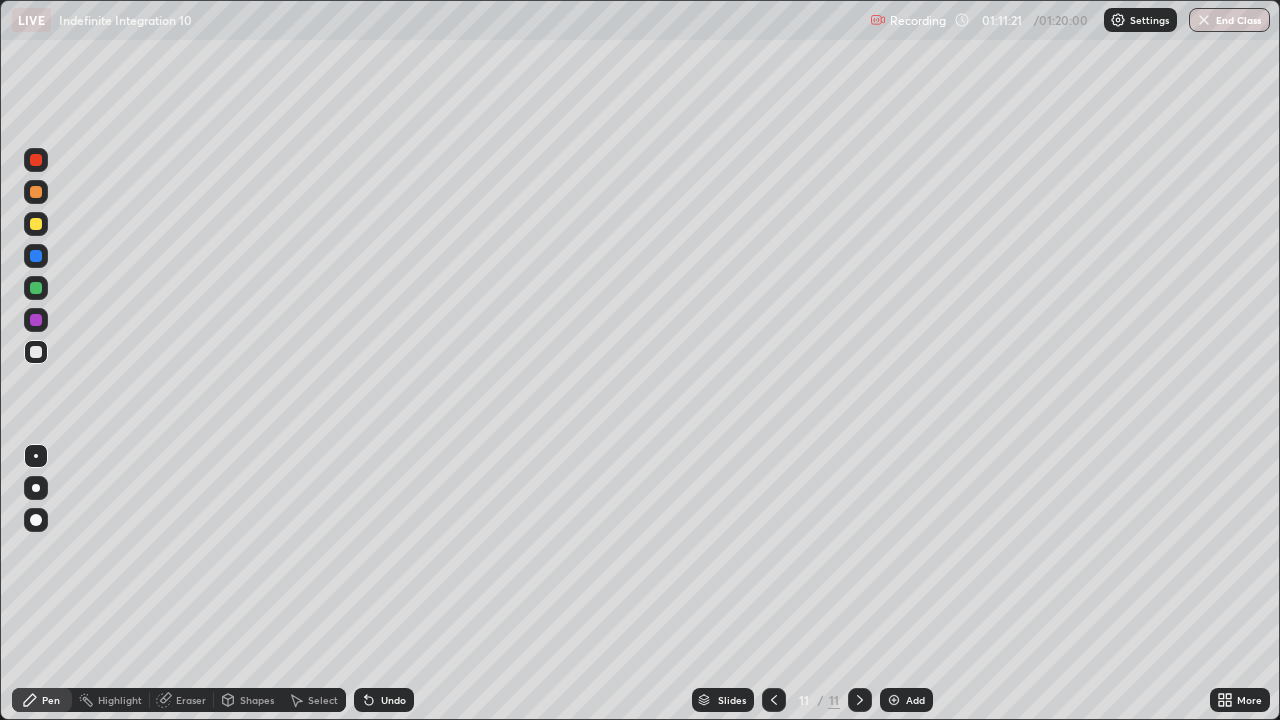 click at bounding box center (774, 700) 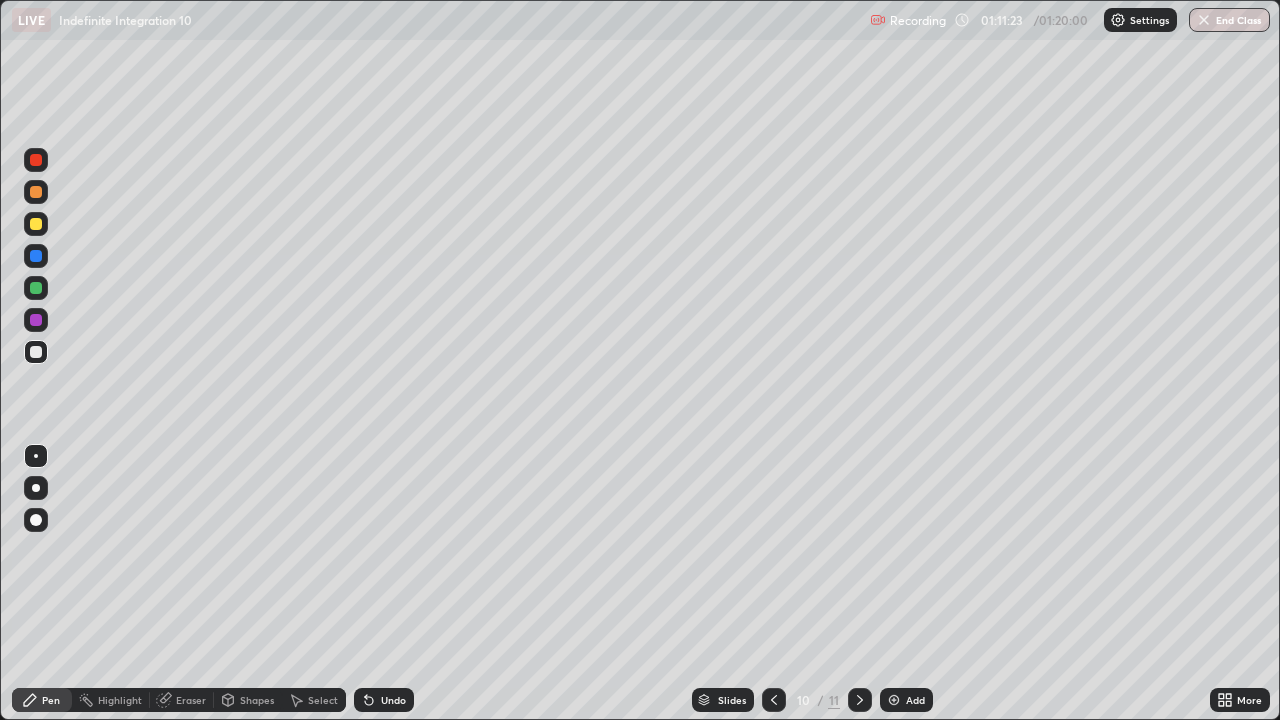 click 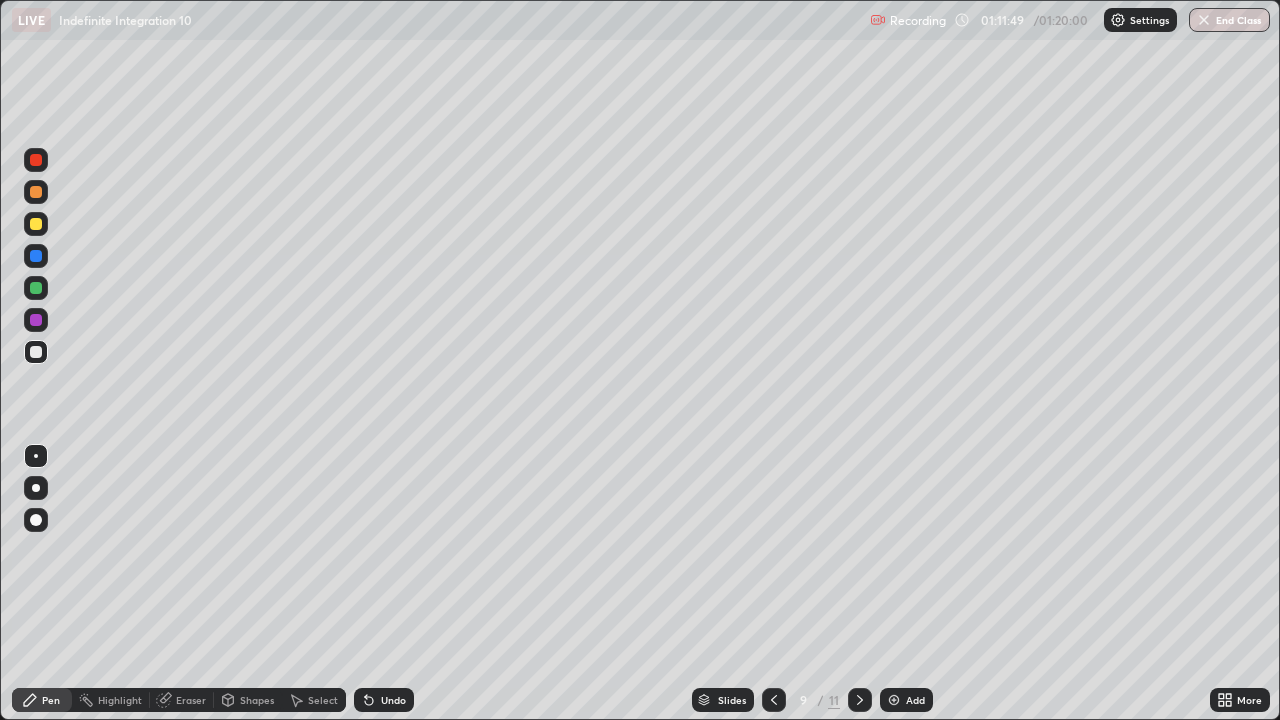 click 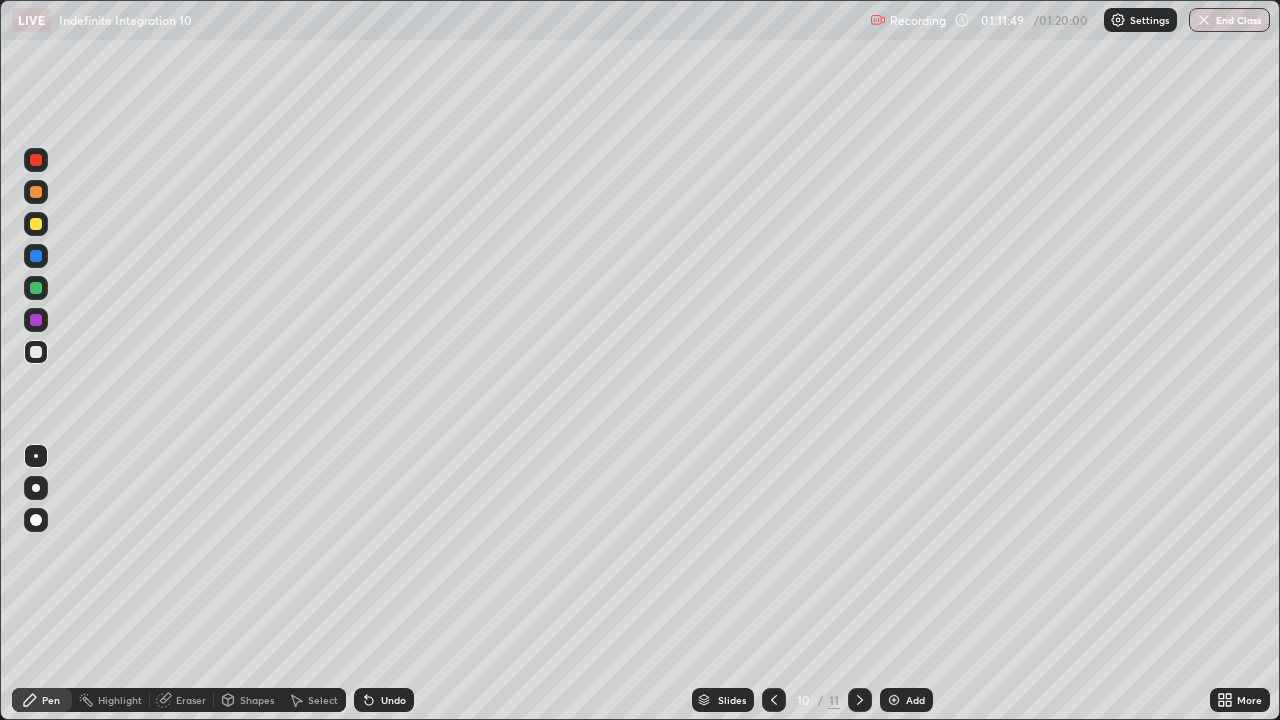 click 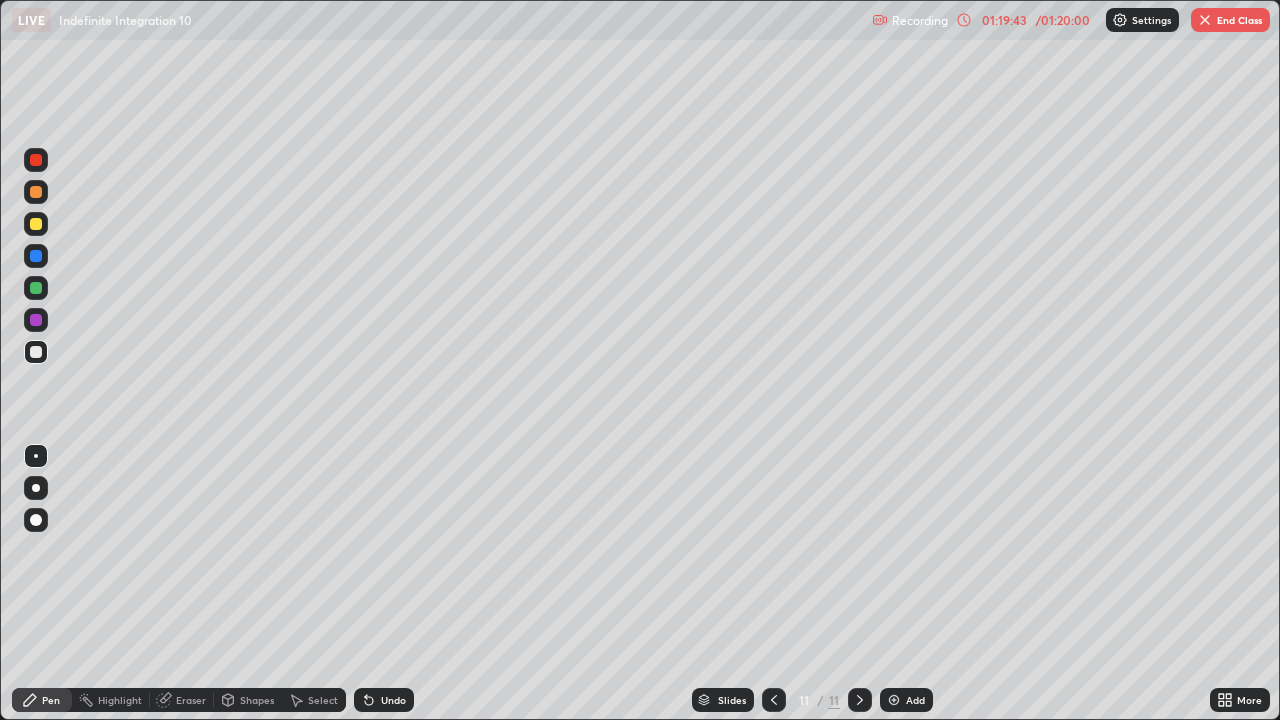 click on "End Class" at bounding box center (1230, 20) 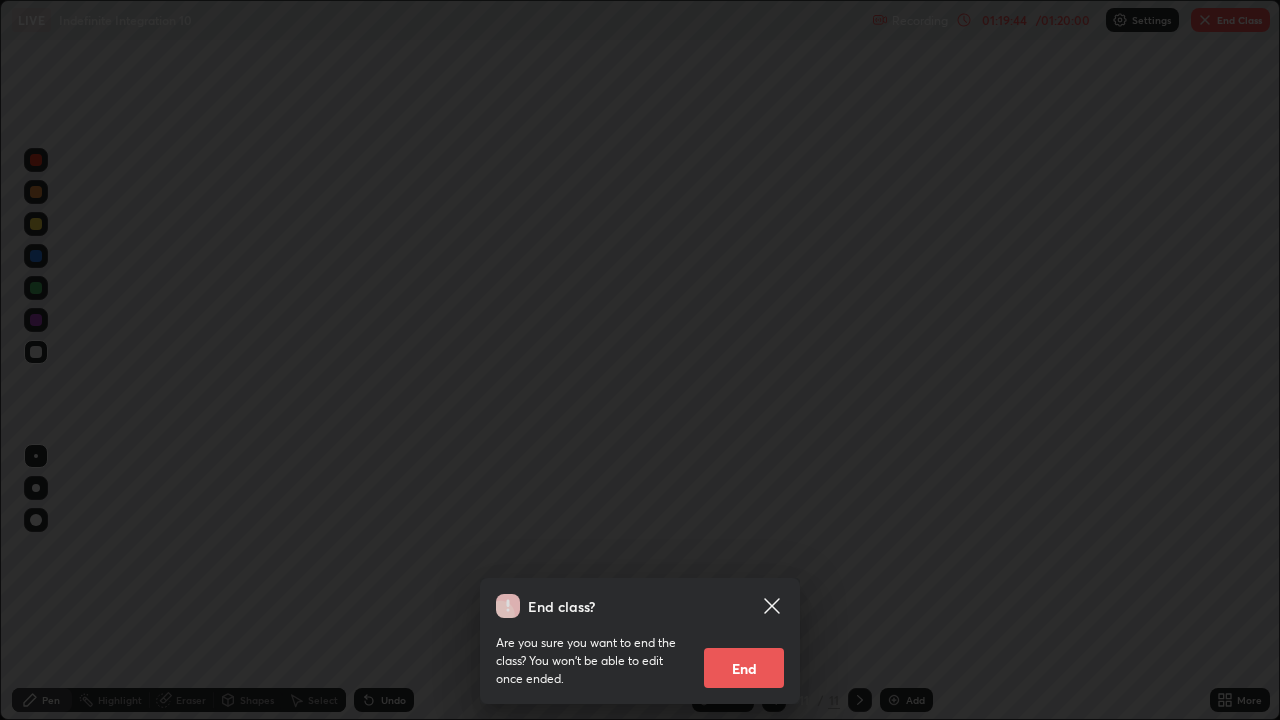 click on "End" at bounding box center (744, 668) 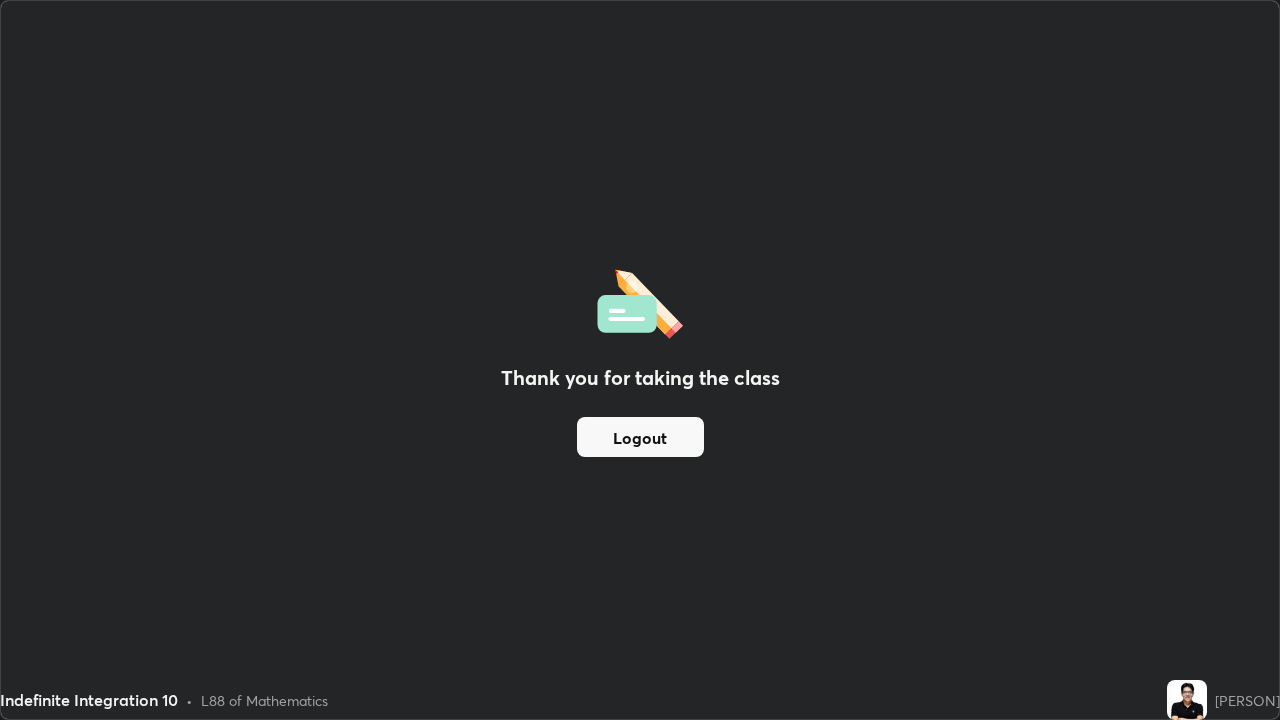 click on "Logout" at bounding box center (640, 437) 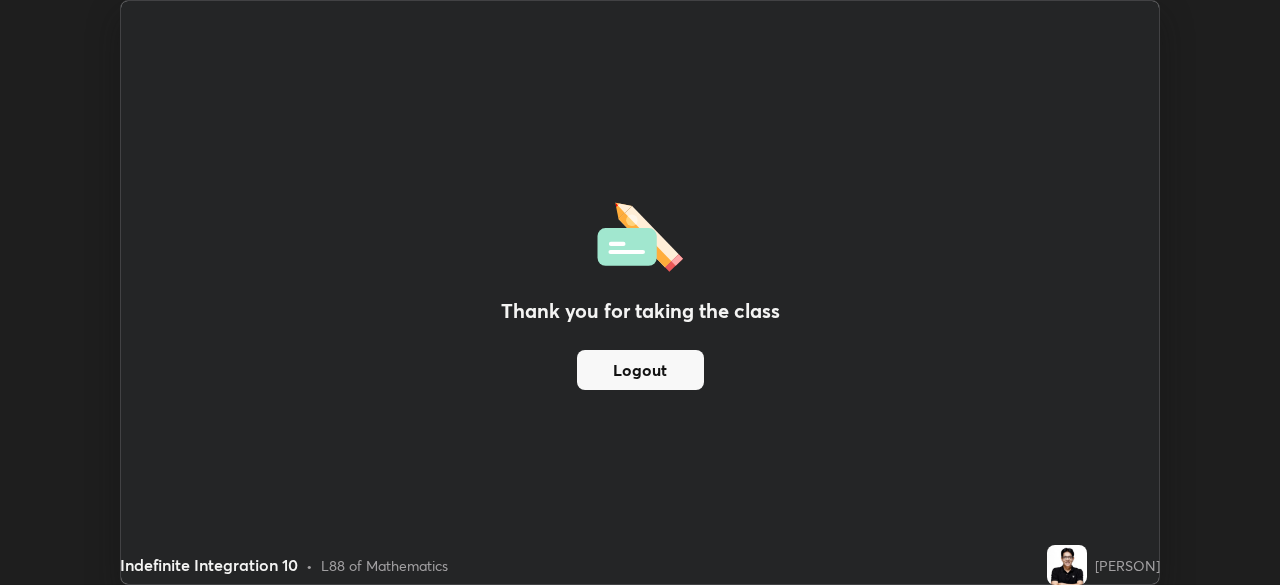 scroll, scrollTop: 585, scrollLeft: 1280, axis: both 